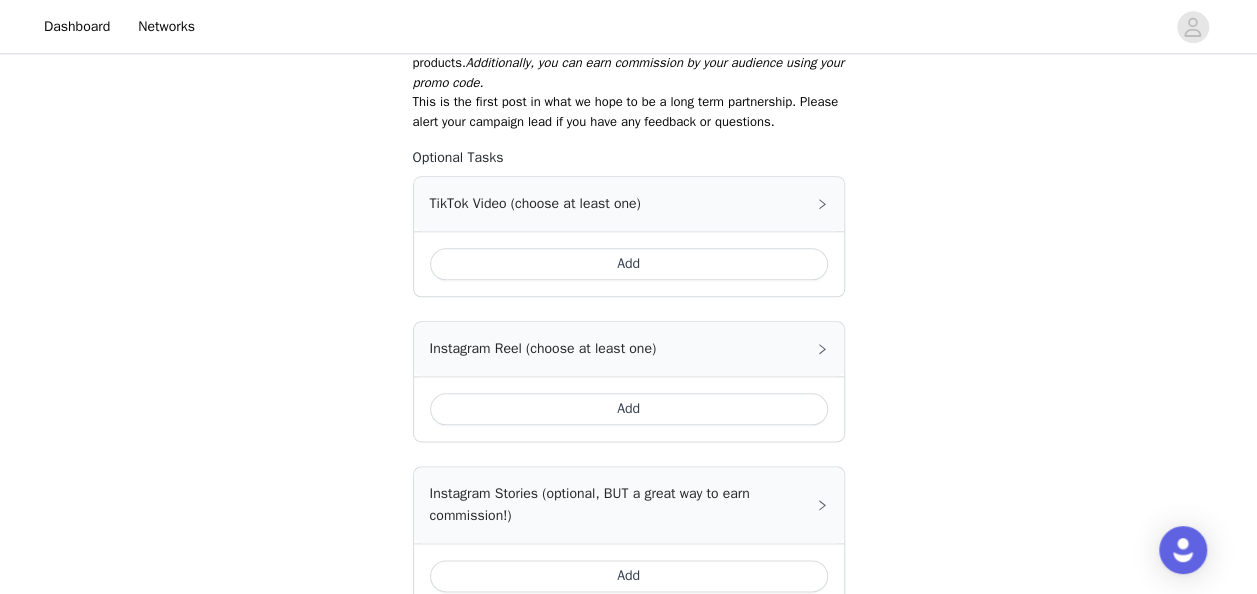 scroll, scrollTop: 976, scrollLeft: 0, axis: vertical 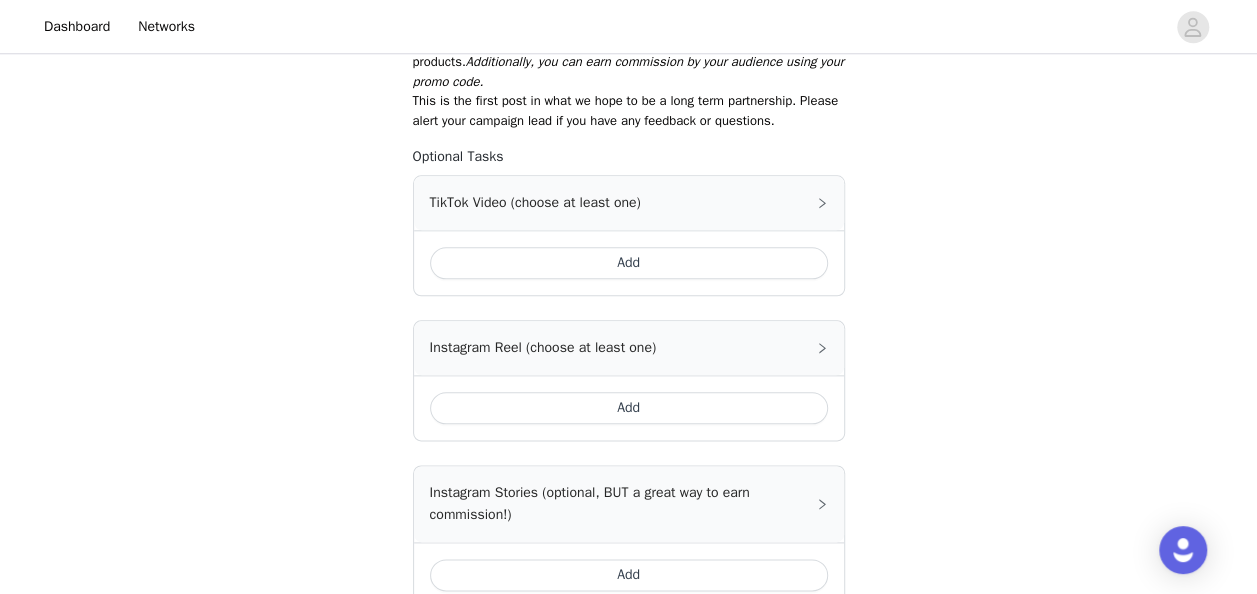 click on "Add" at bounding box center [629, 408] 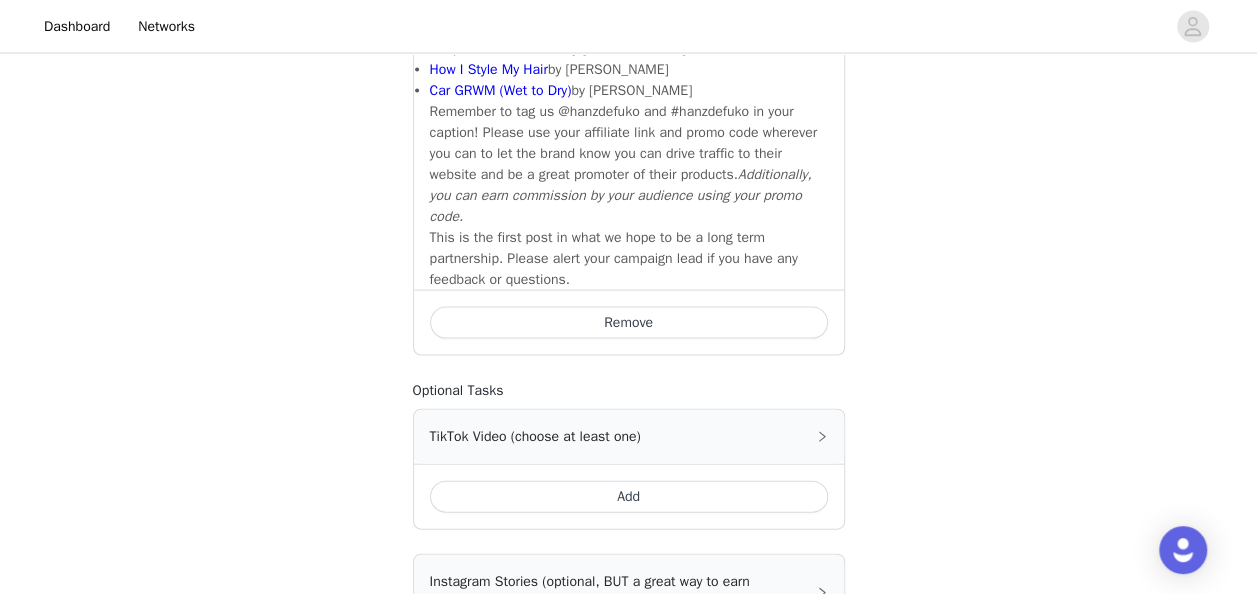 scroll, scrollTop: 2017, scrollLeft: 0, axis: vertical 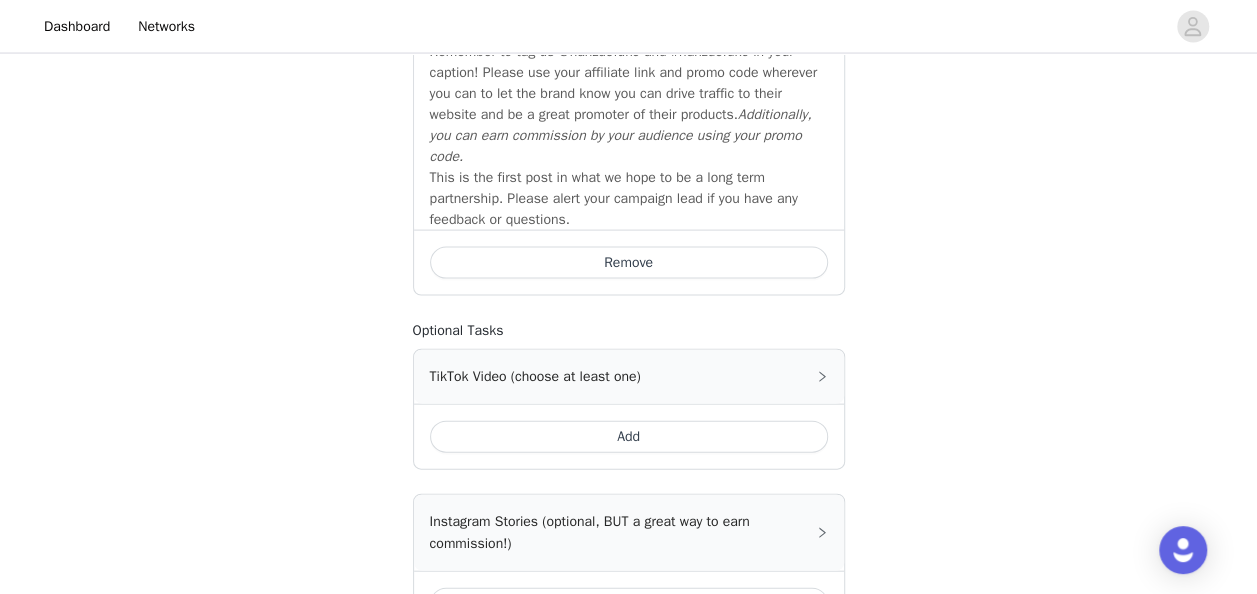 click on "Add" at bounding box center (629, 604) 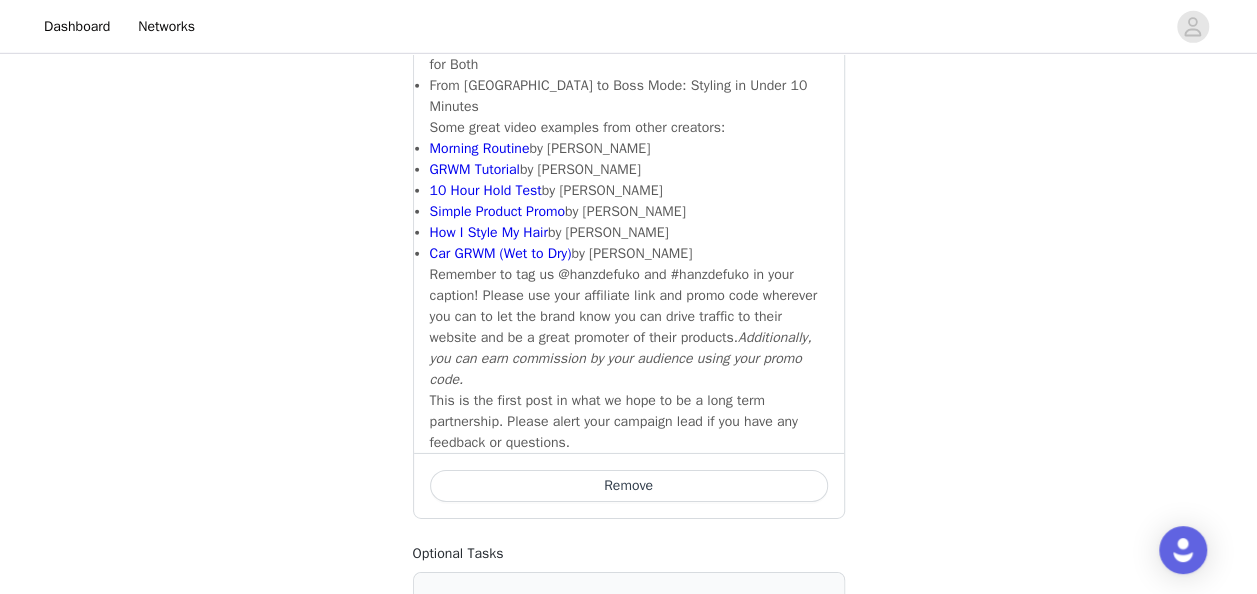 scroll, scrollTop: 3056, scrollLeft: 0, axis: vertical 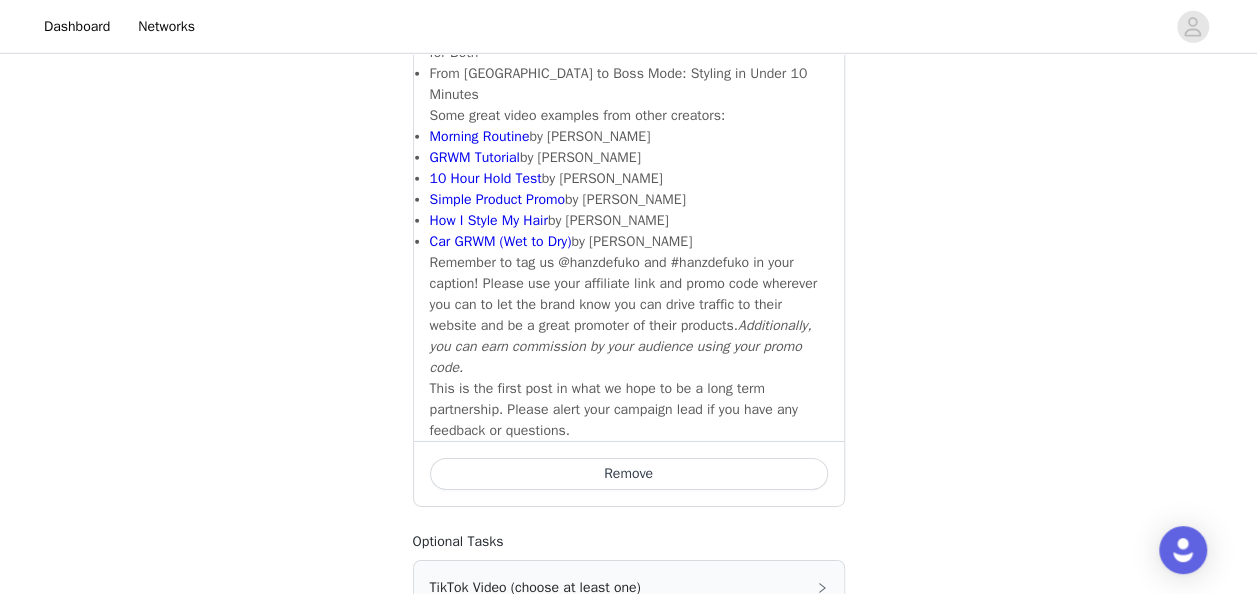 click at bounding box center (698, 801) 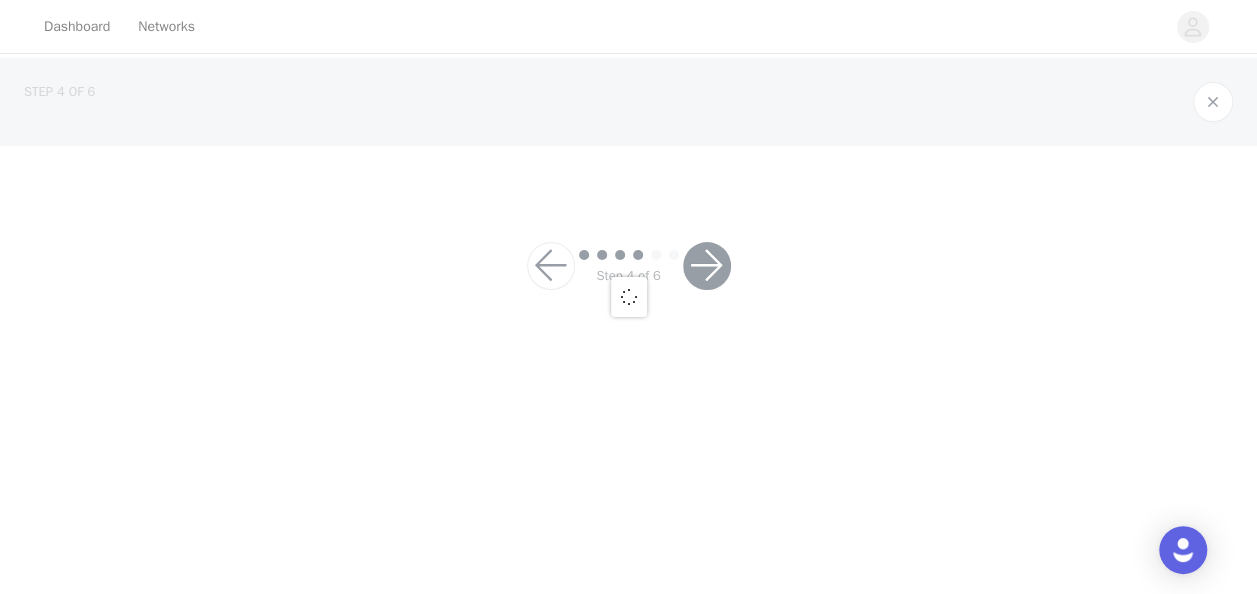 scroll, scrollTop: 0, scrollLeft: 0, axis: both 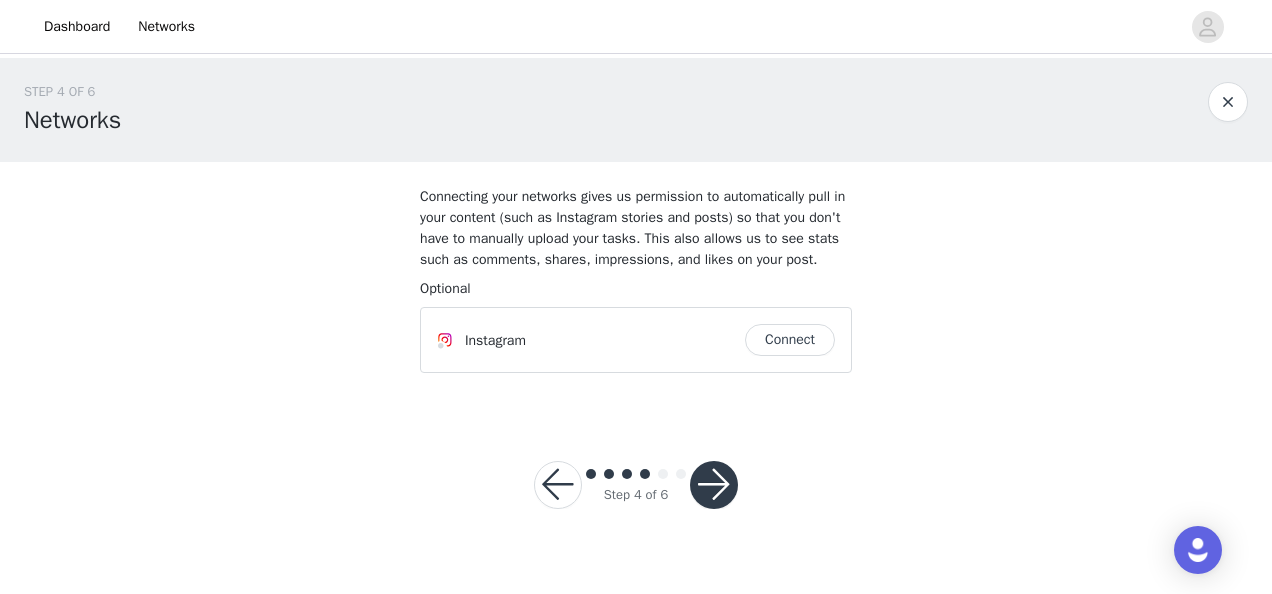 click on "Connect" at bounding box center [790, 340] 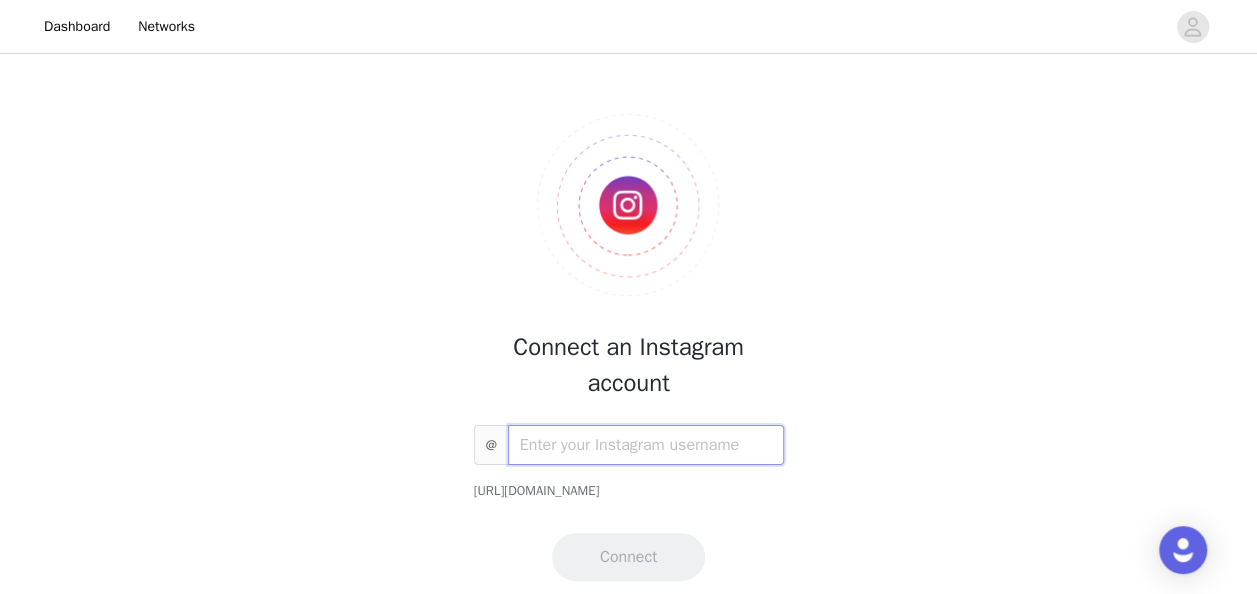 click at bounding box center (646, 445) 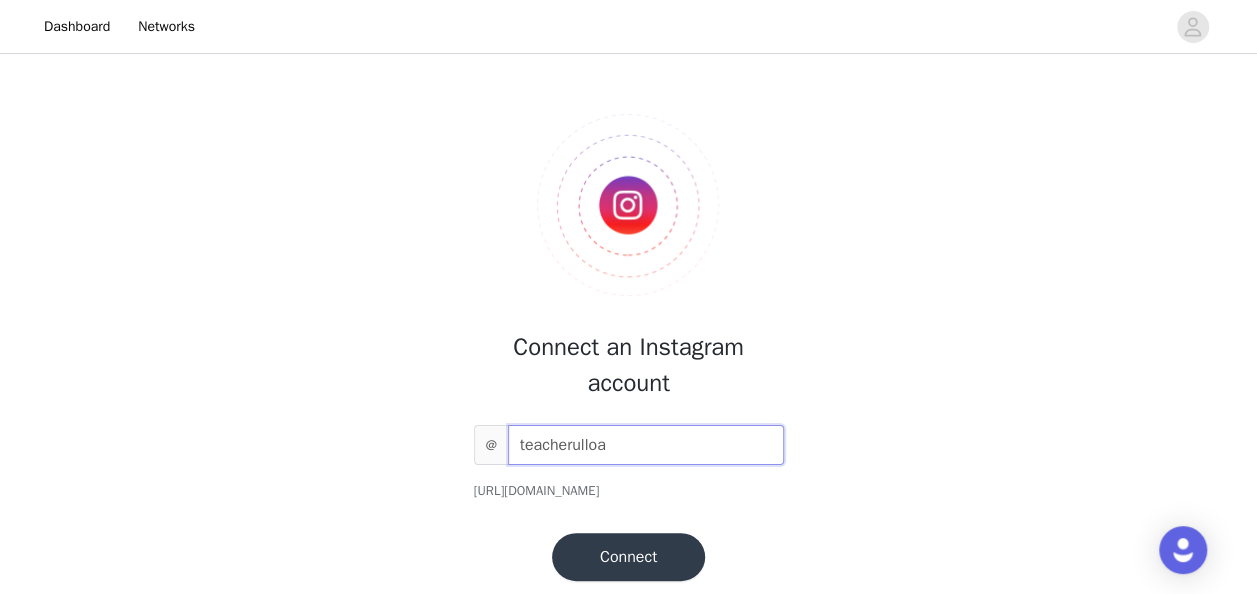 type on "teacherulloa" 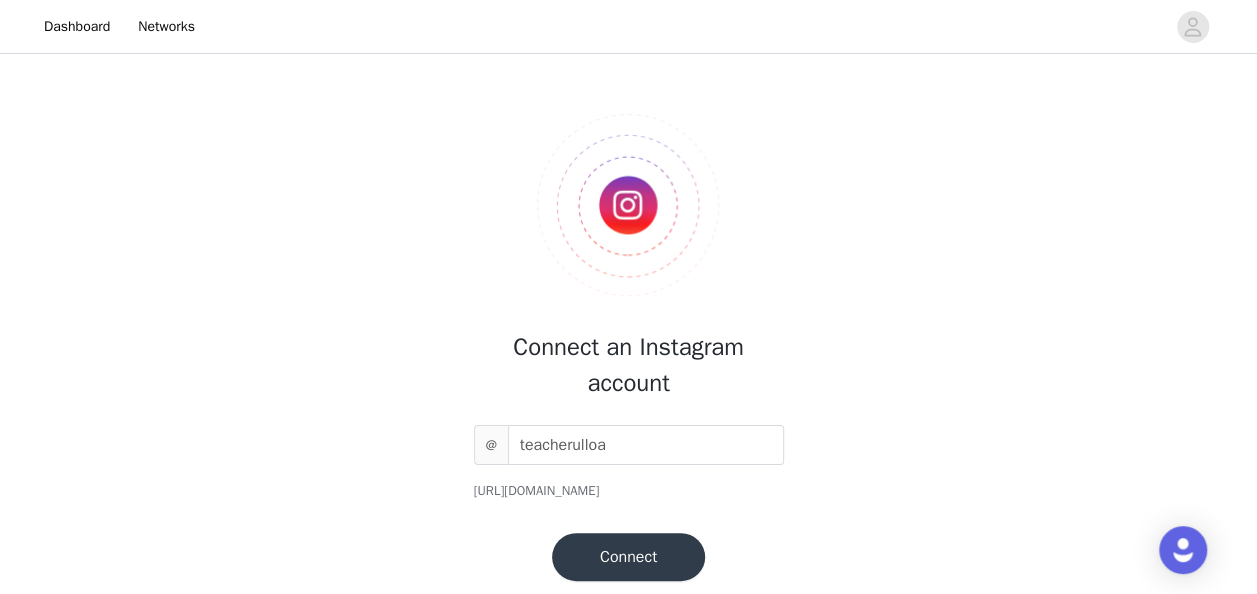 click on "Connect" at bounding box center [628, 557] 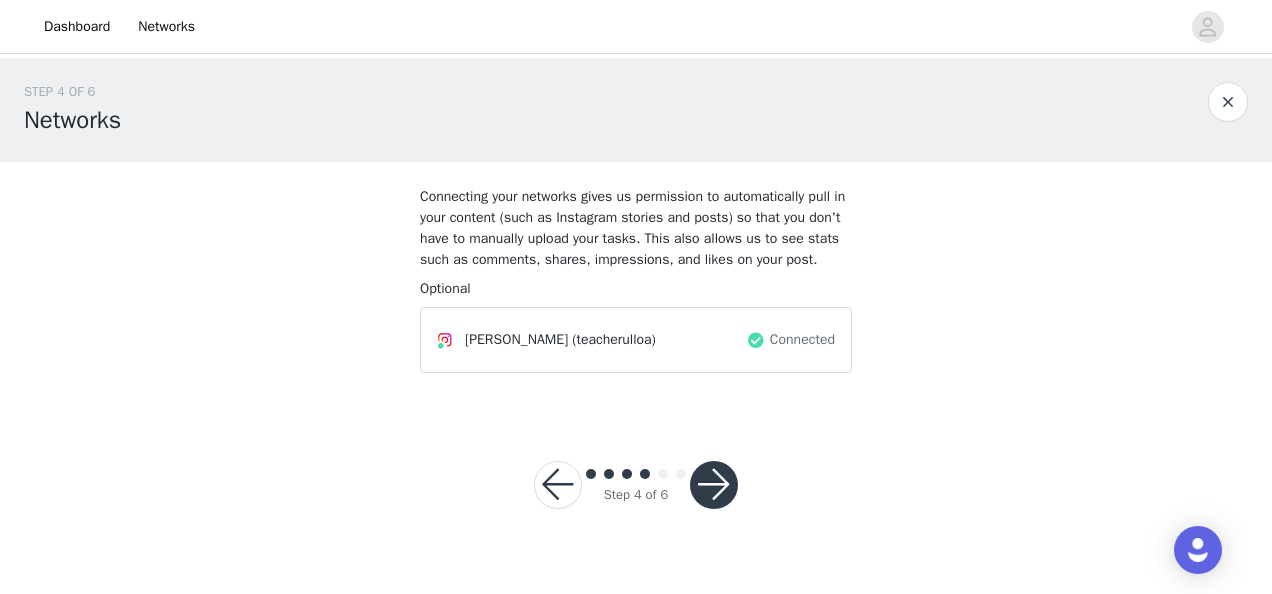 click at bounding box center [714, 485] 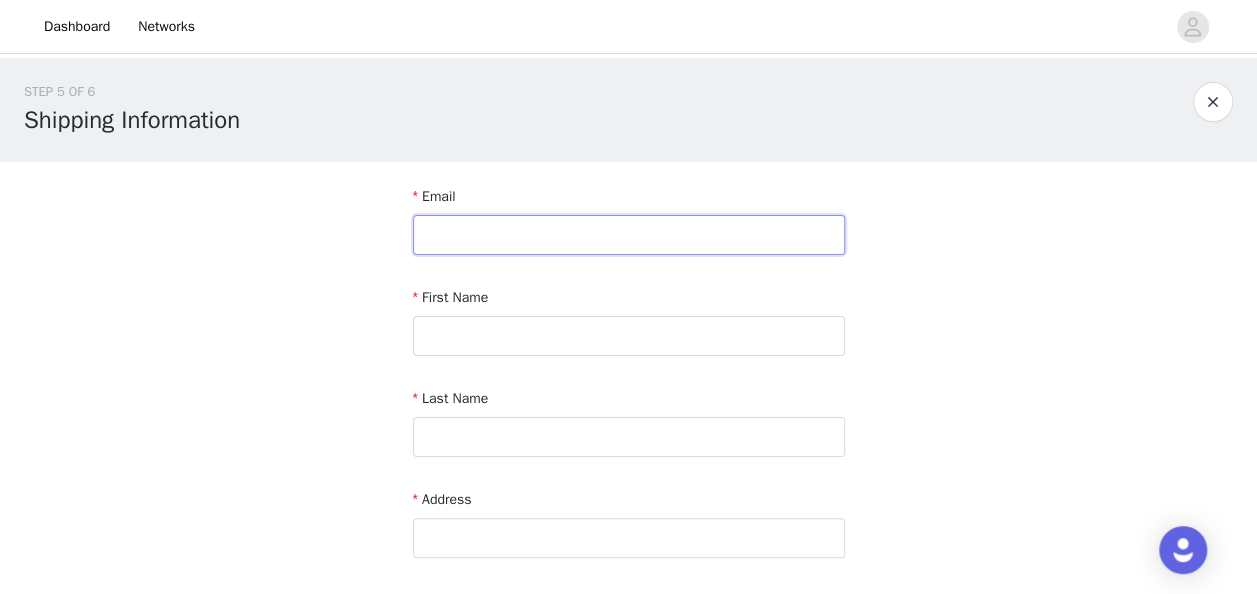 click at bounding box center [629, 235] 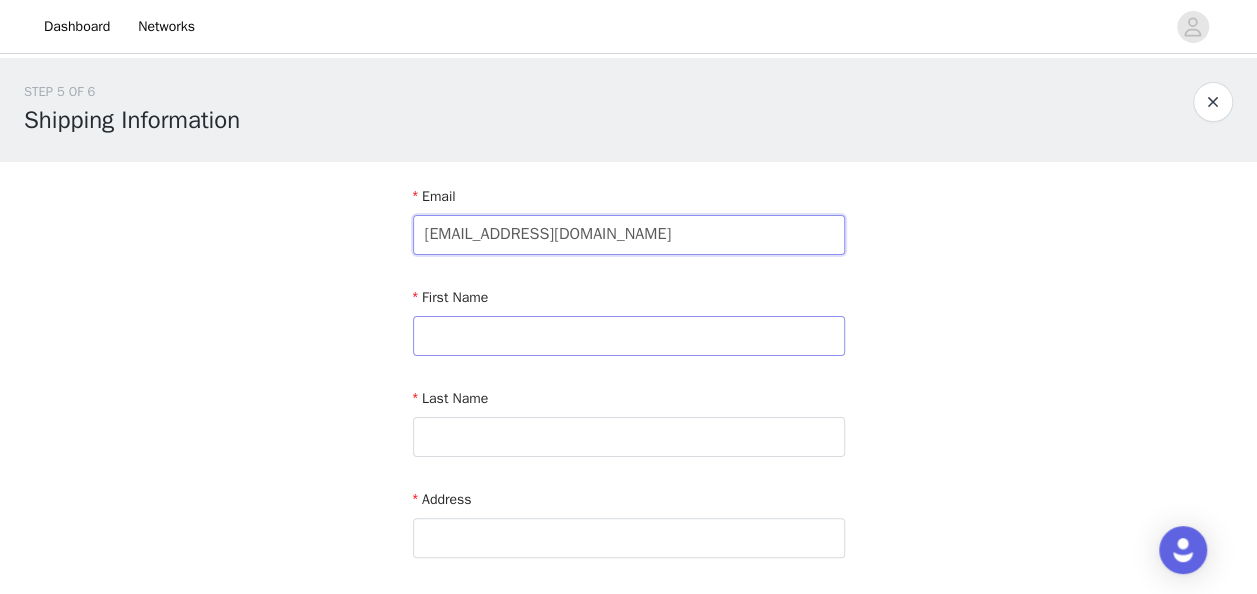 type on "[EMAIL_ADDRESS][DOMAIN_NAME]" 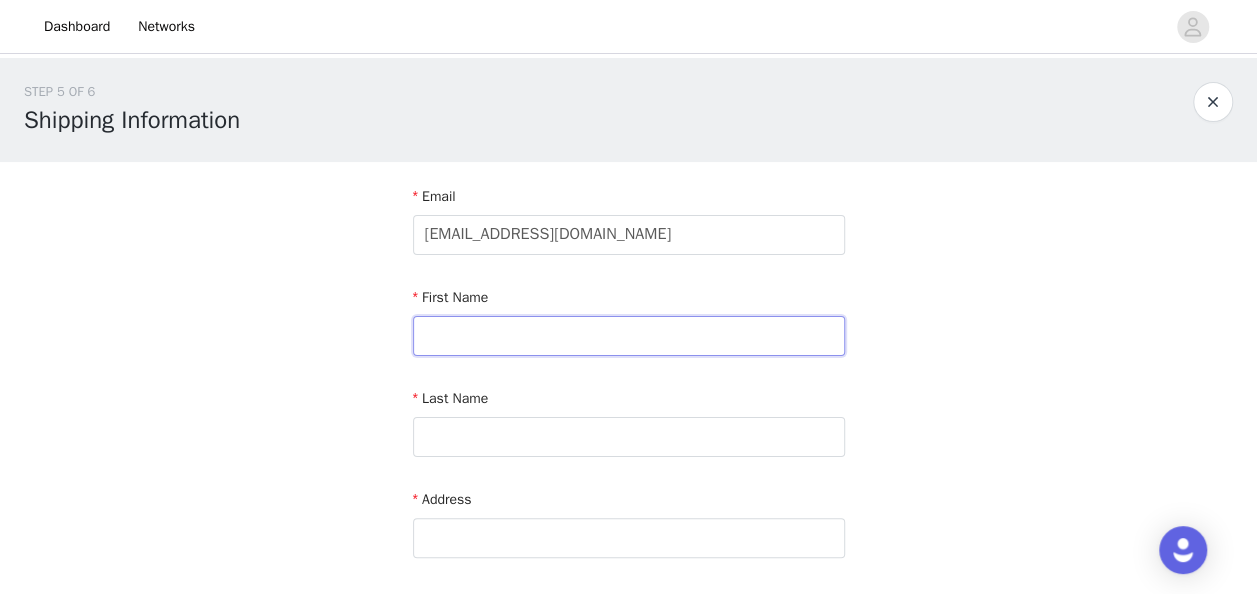 click at bounding box center (629, 336) 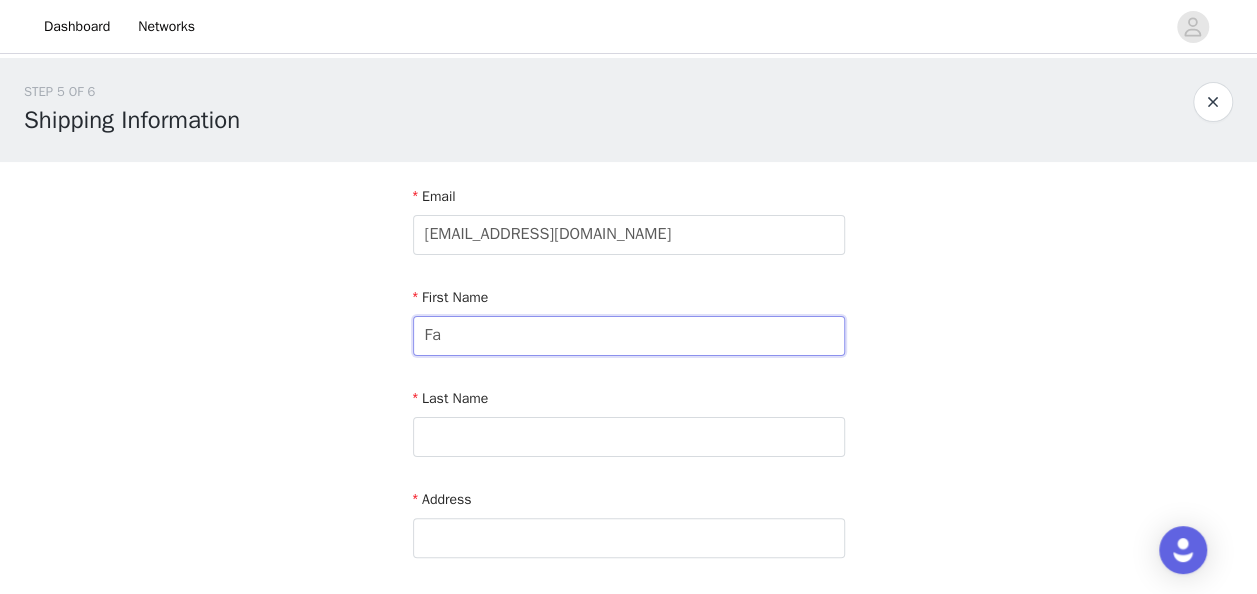 type on "F" 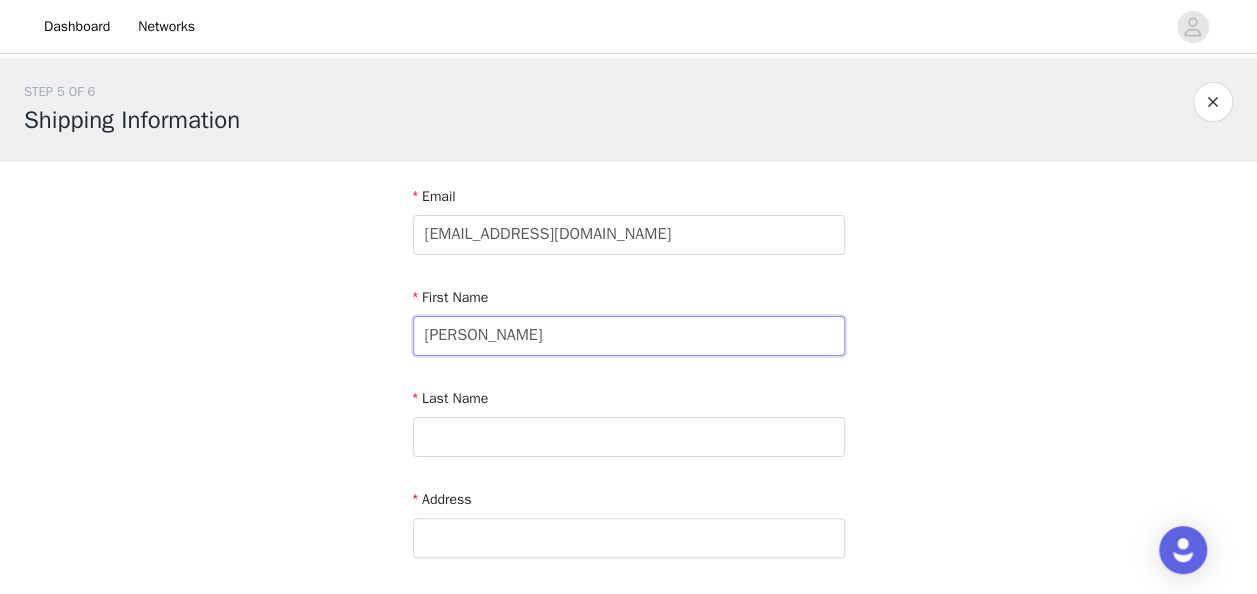 click on "[PERSON_NAME]" at bounding box center (629, 336) 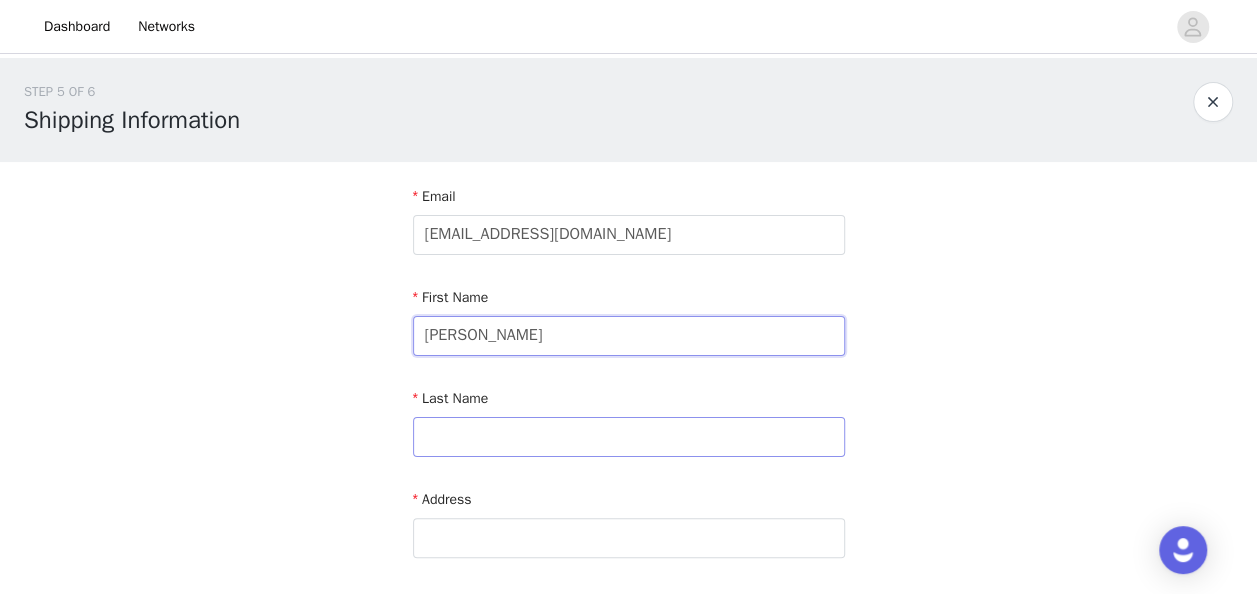 type on "[PERSON_NAME]" 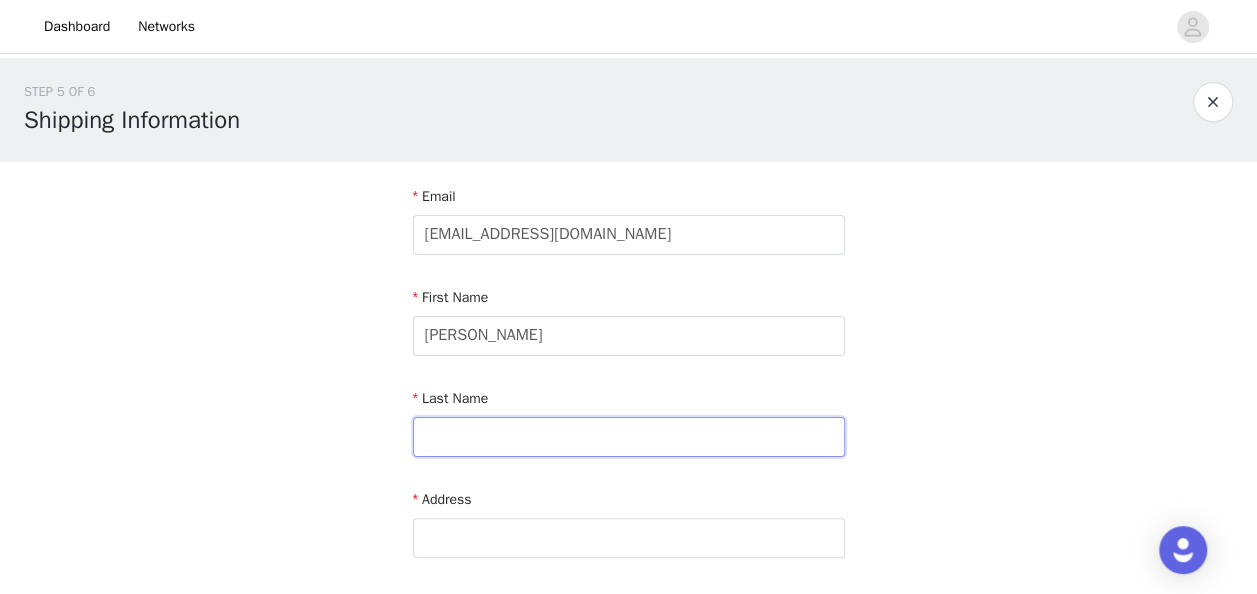 click at bounding box center (629, 437) 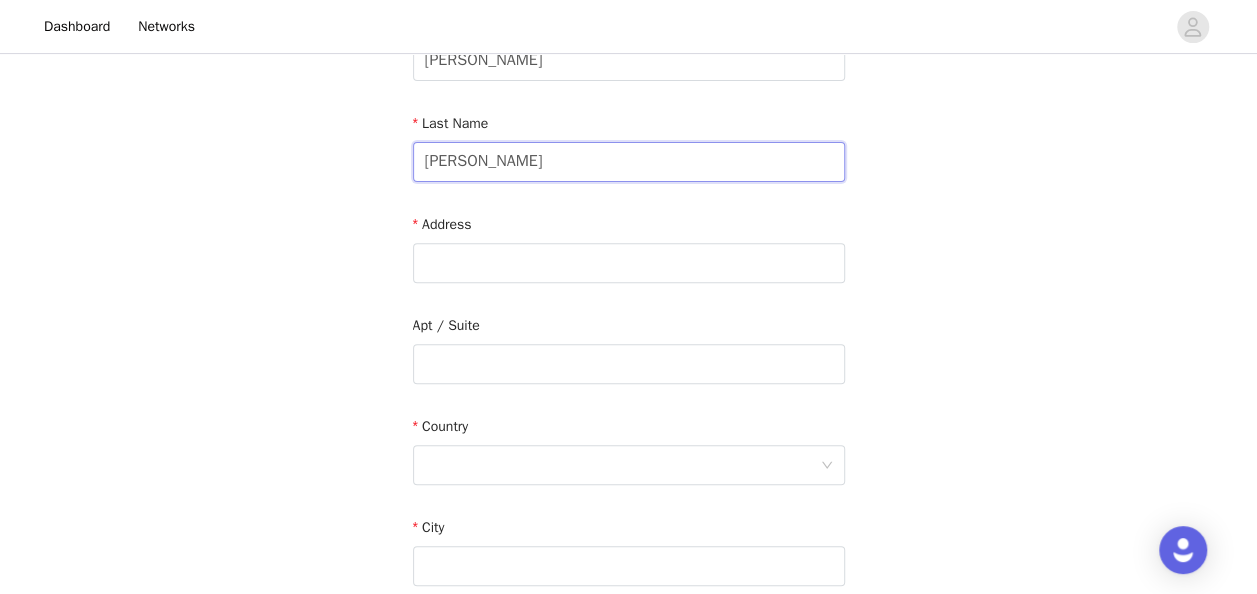 scroll, scrollTop: 276, scrollLeft: 0, axis: vertical 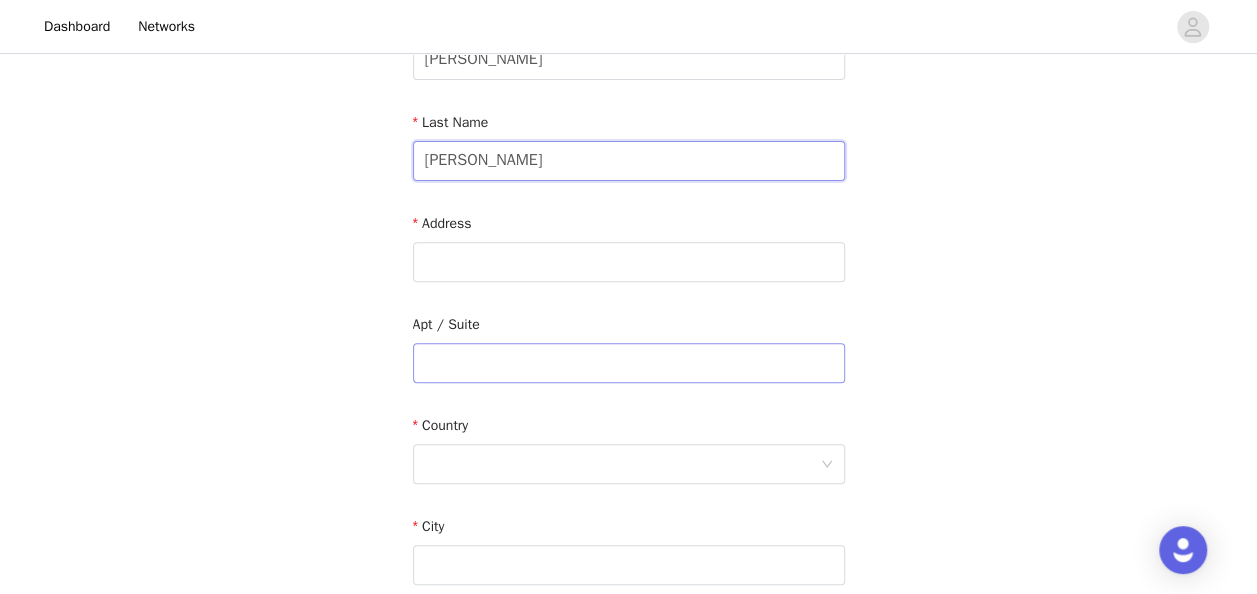 type on "[PERSON_NAME]" 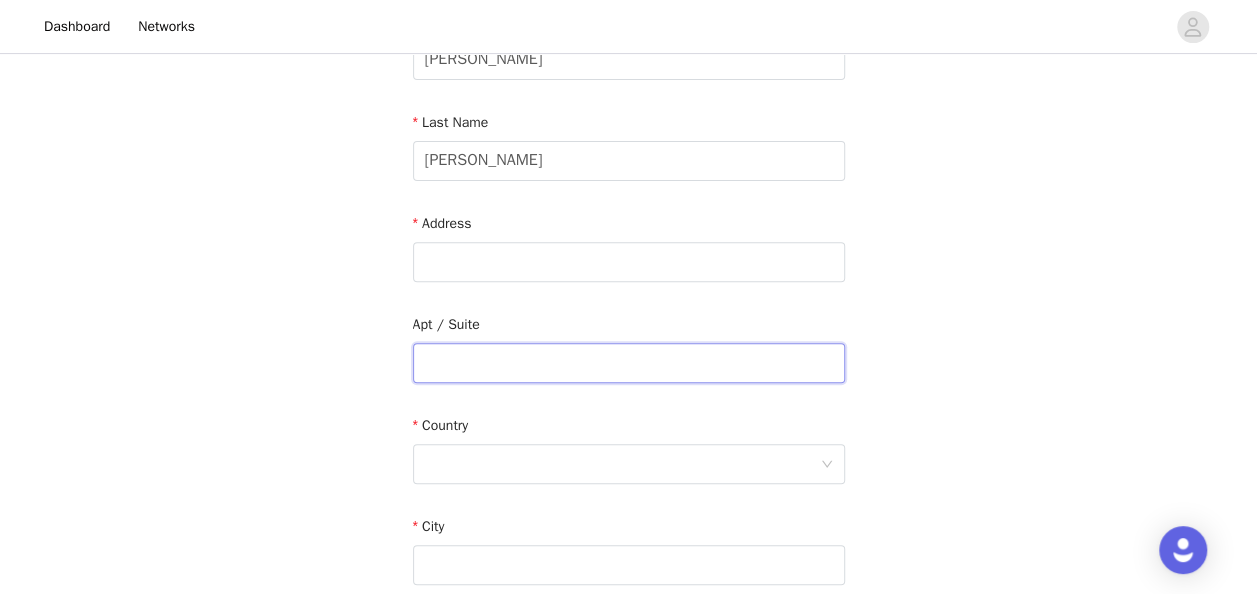 click at bounding box center (629, 363) 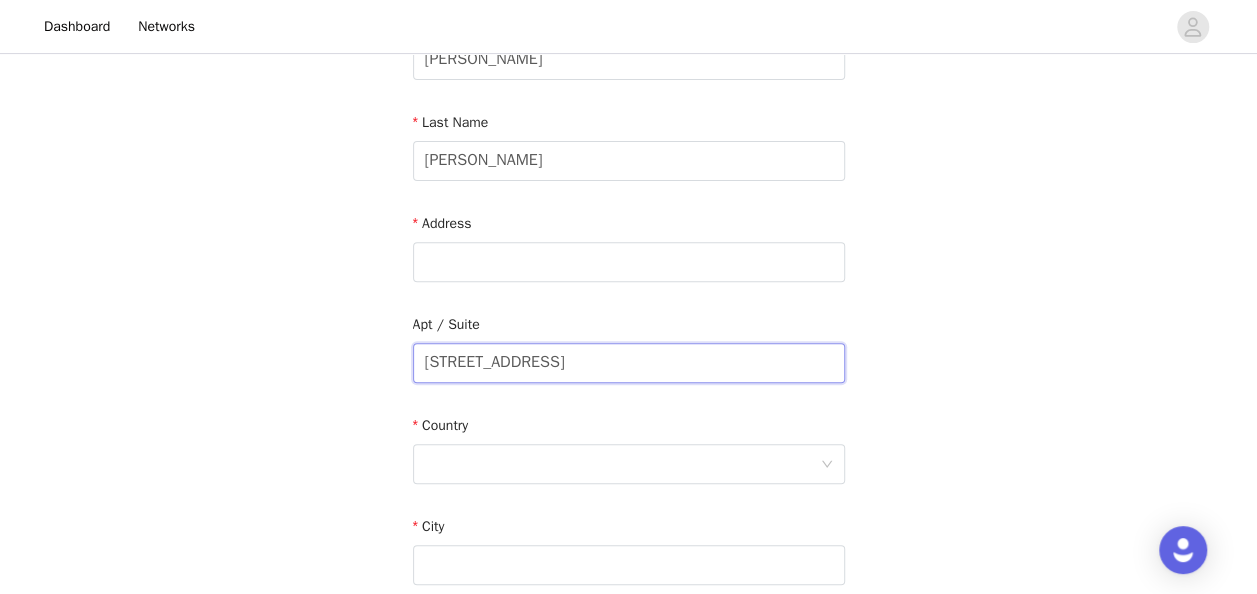 scroll, scrollTop: 428, scrollLeft: 0, axis: vertical 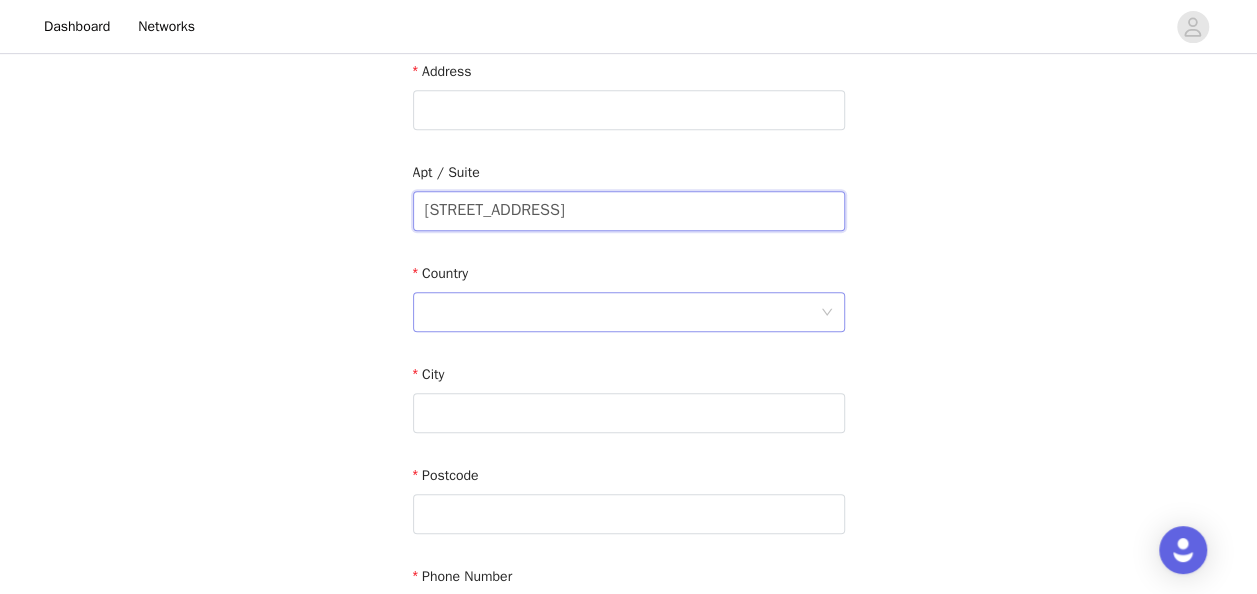 type on "[STREET_ADDRESS]" 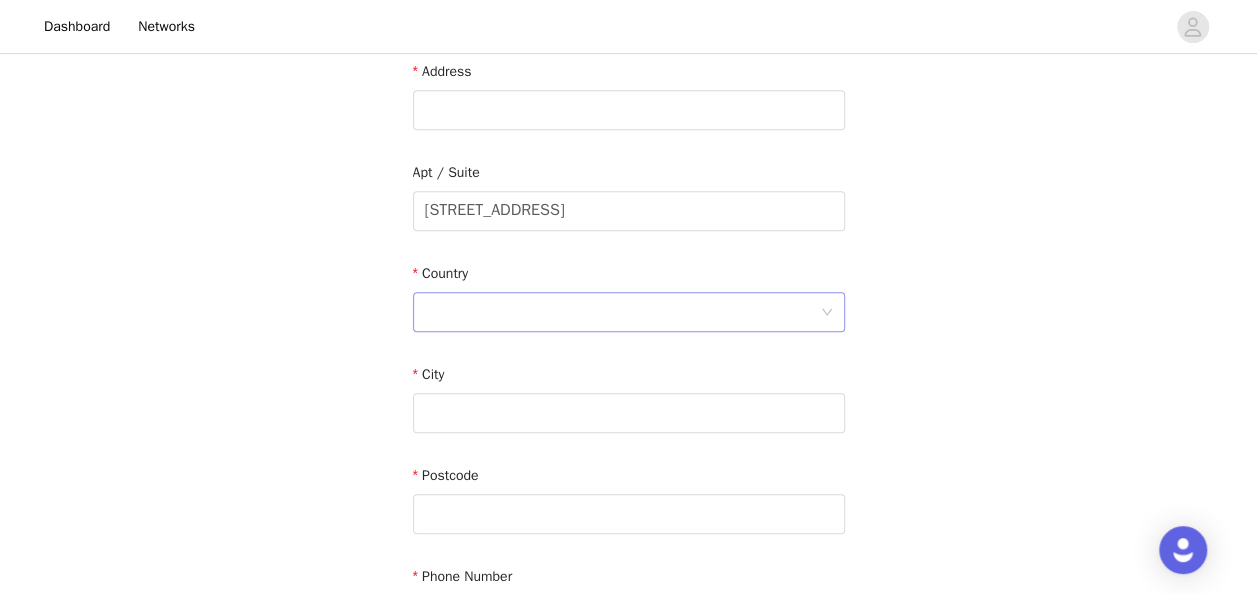 click at bounding box center (622, 312) 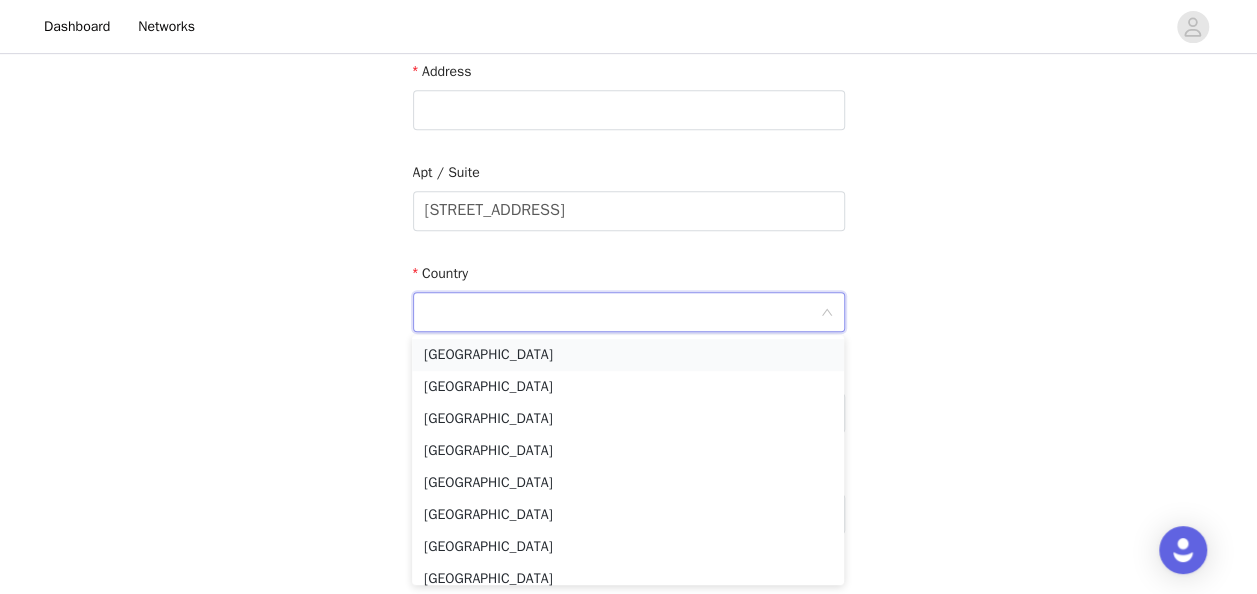 click on "[GEOGRAPHIC_DATA]" at bounding box center (628, 355) 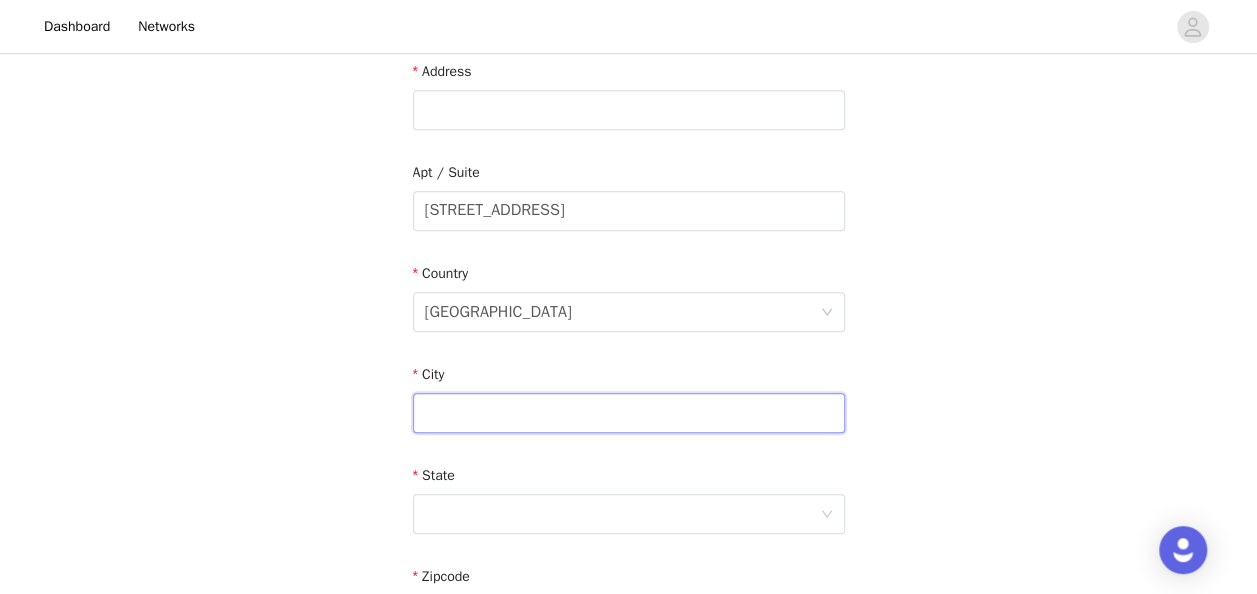 click at bounding box center [629, 413] 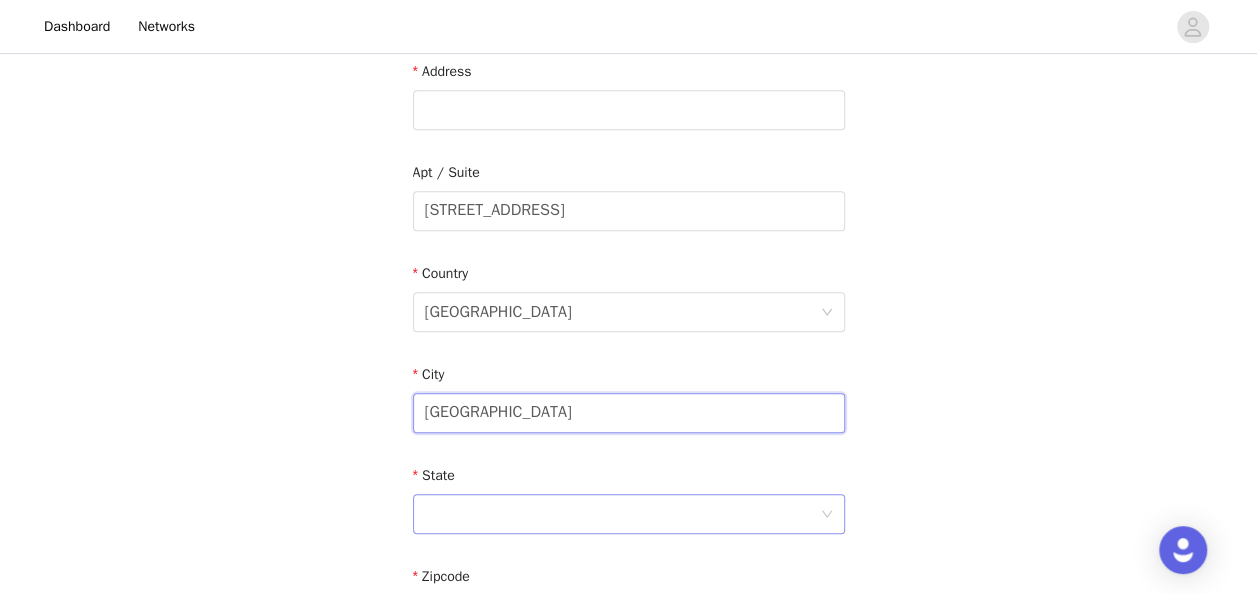 type on "[GEOGRAPHIC_DATA]" 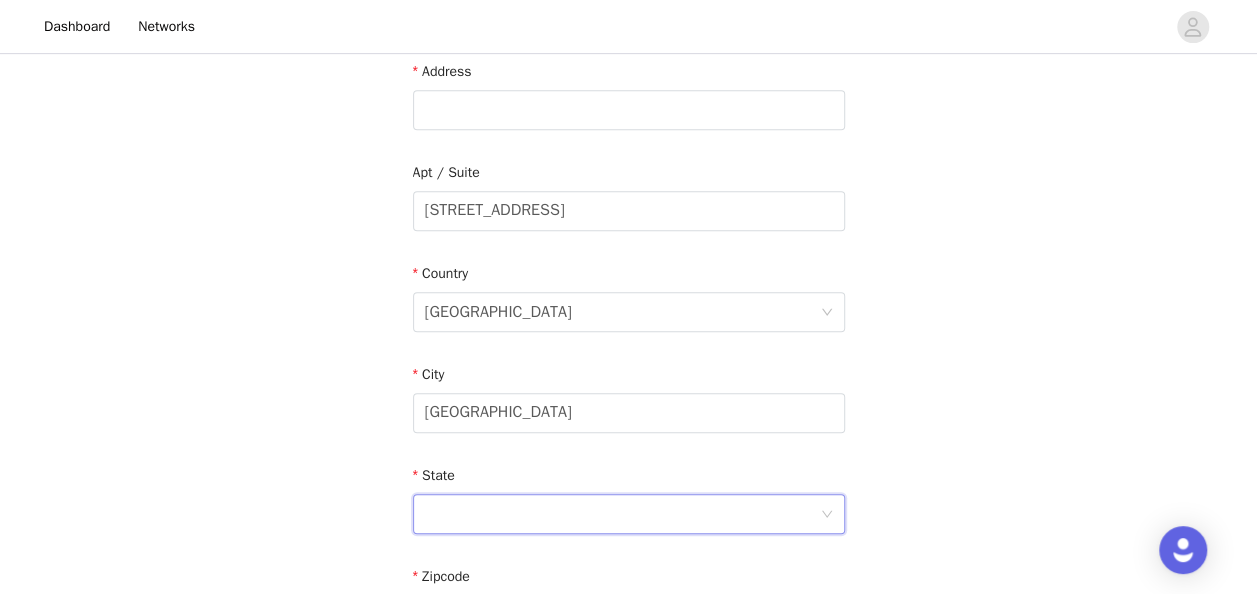click at bounding box center [622, 514] 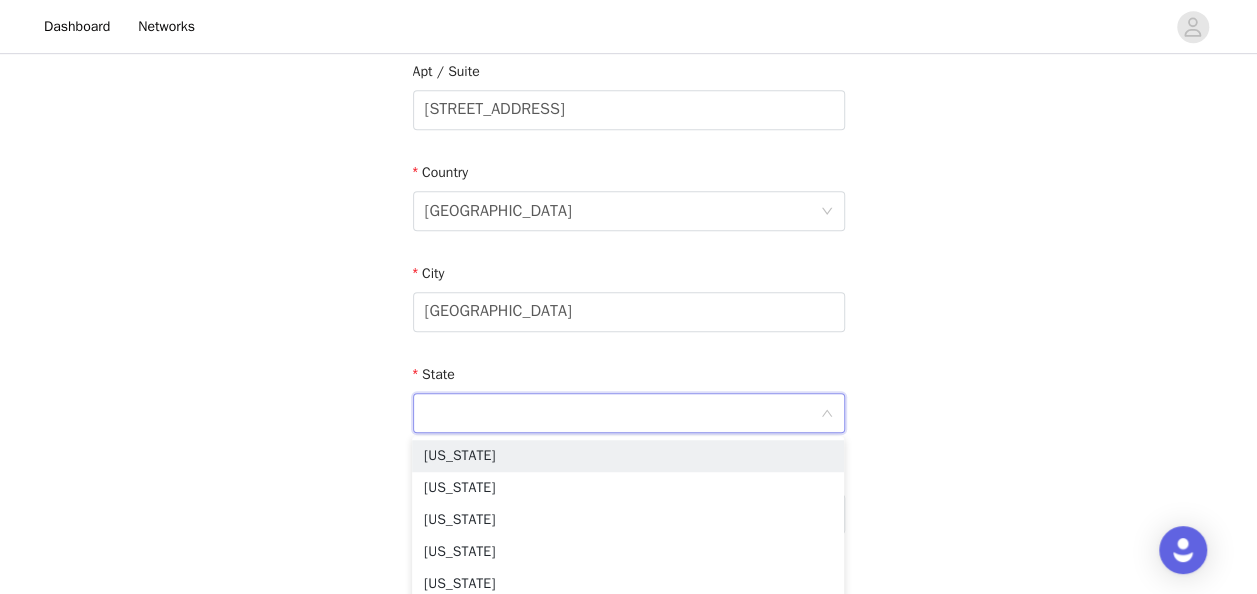 scroll, scrollTop: 532, scrollLeft: 0, axis: vertical 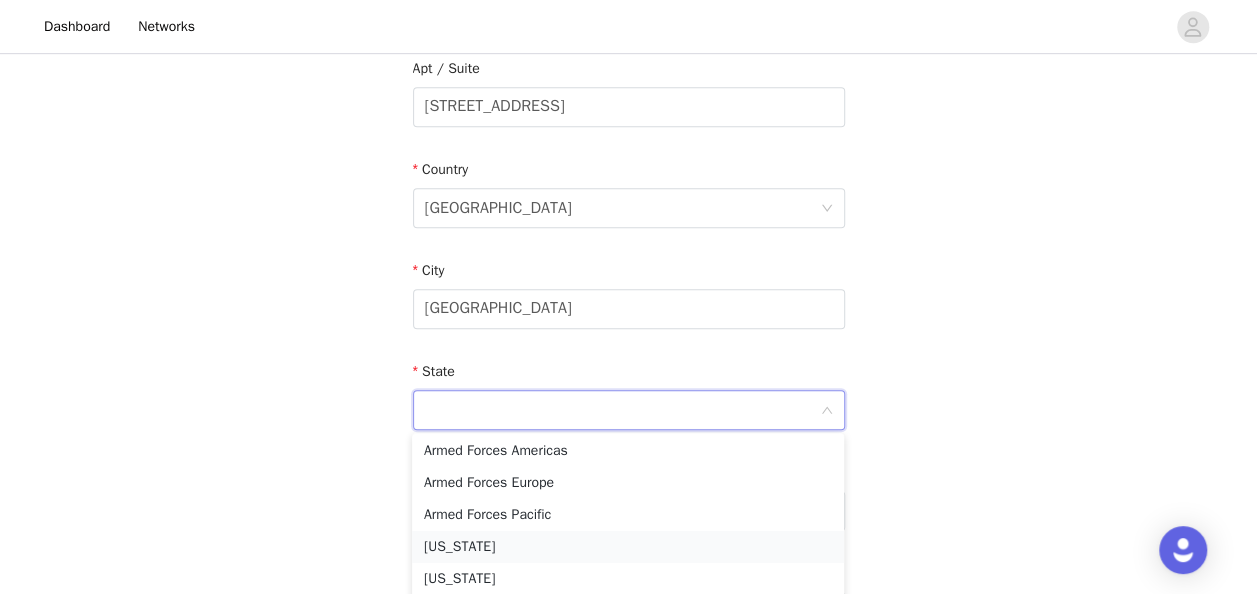 click on "[US_STATE]" at bounding box center [628, 547] 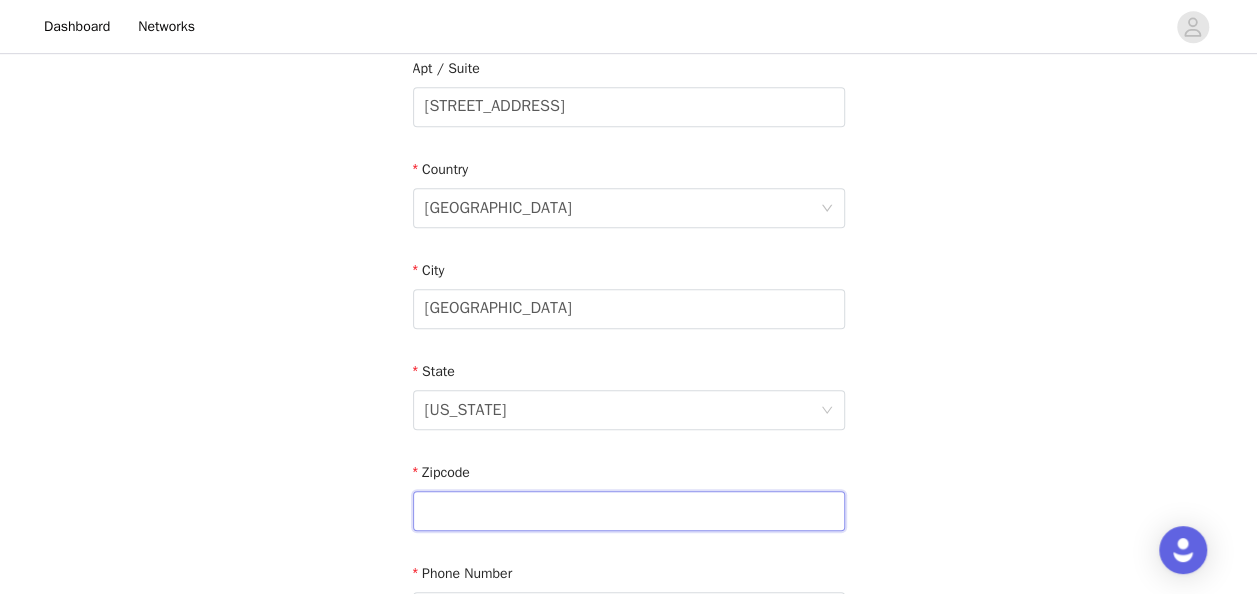 click at bounding box center (629, 511) 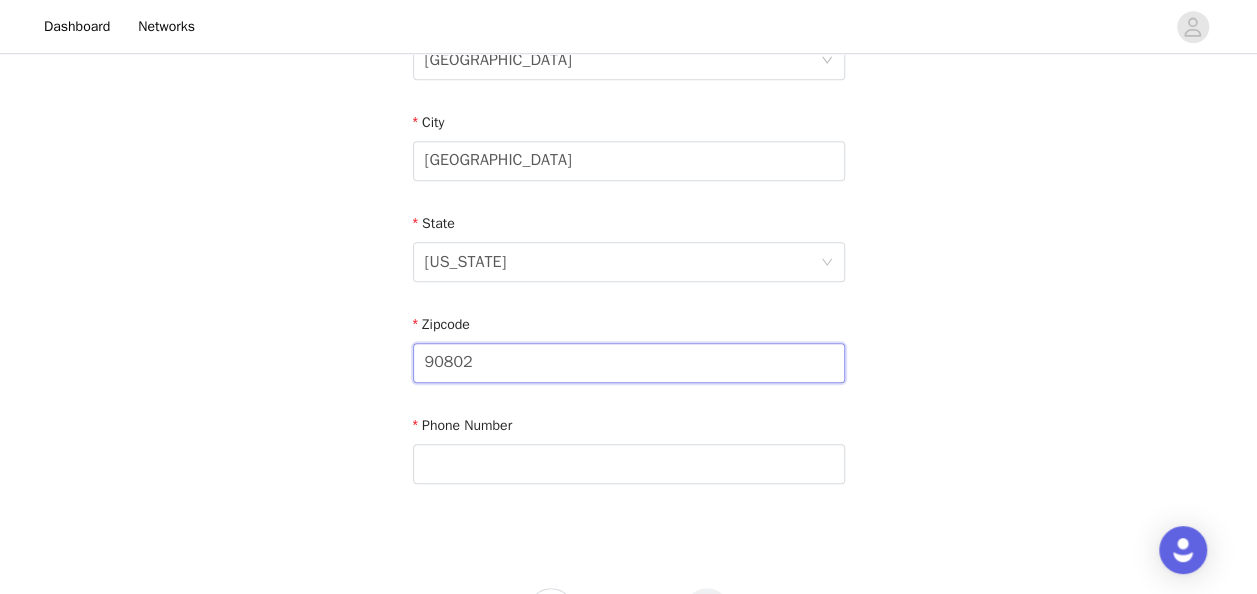 scroll, scrollTop: 688, scrollLeft: 0, axis: vertical 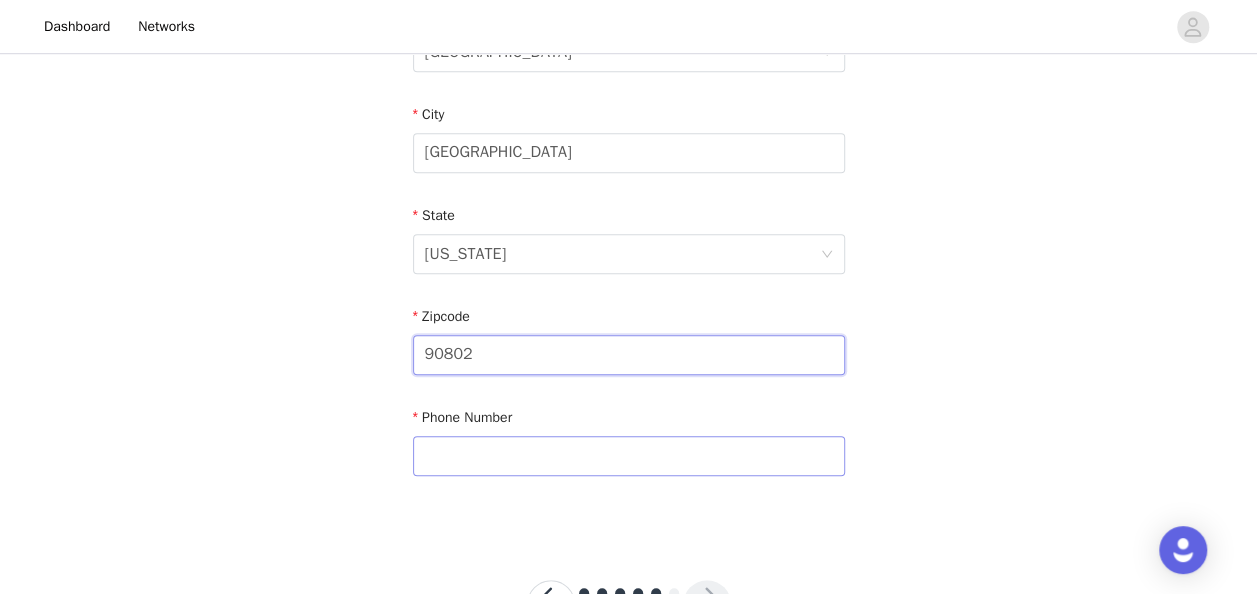 type on "90802" 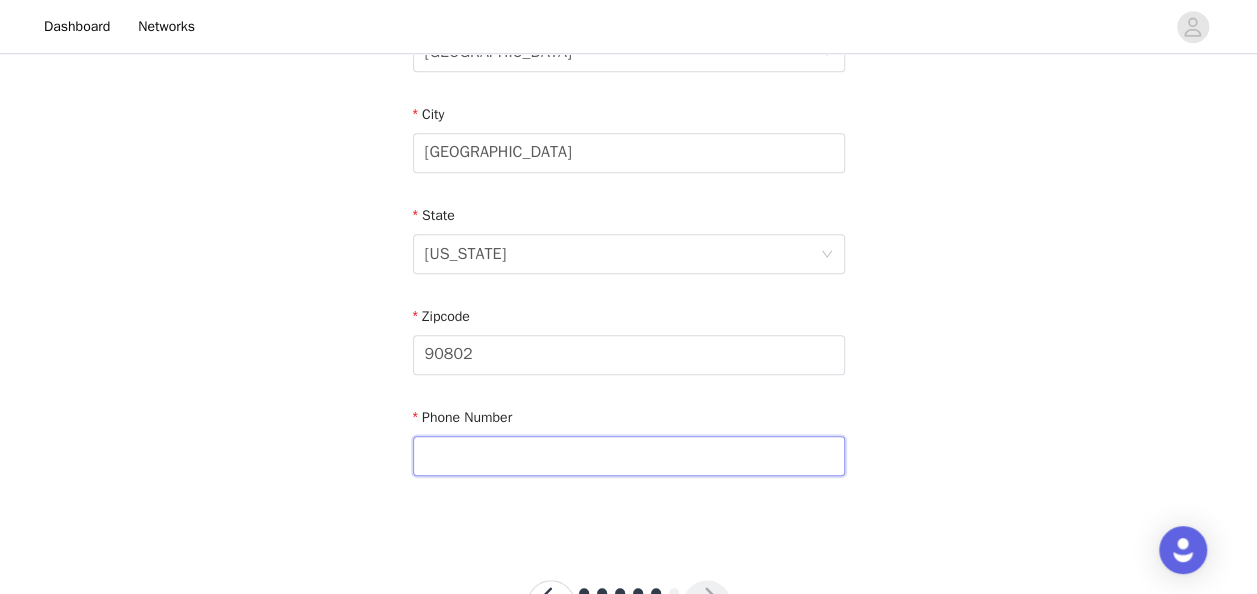 click at bounding box center [629, 456] 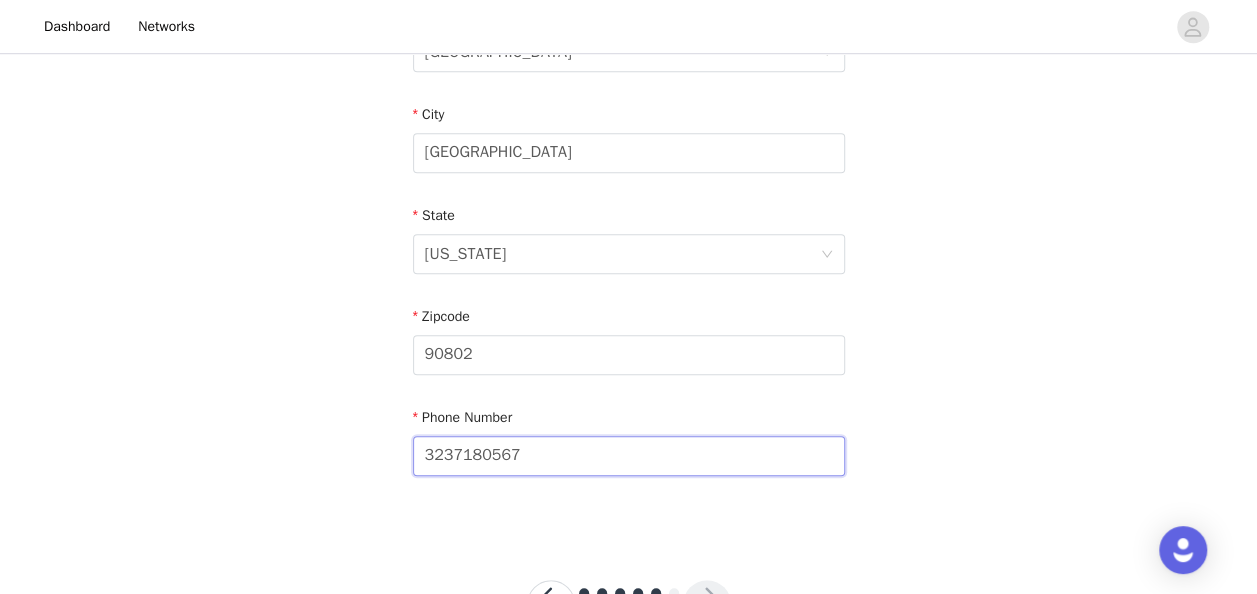 scroll, scrollTop: 769, scrollLeft: 0, axis: vertical 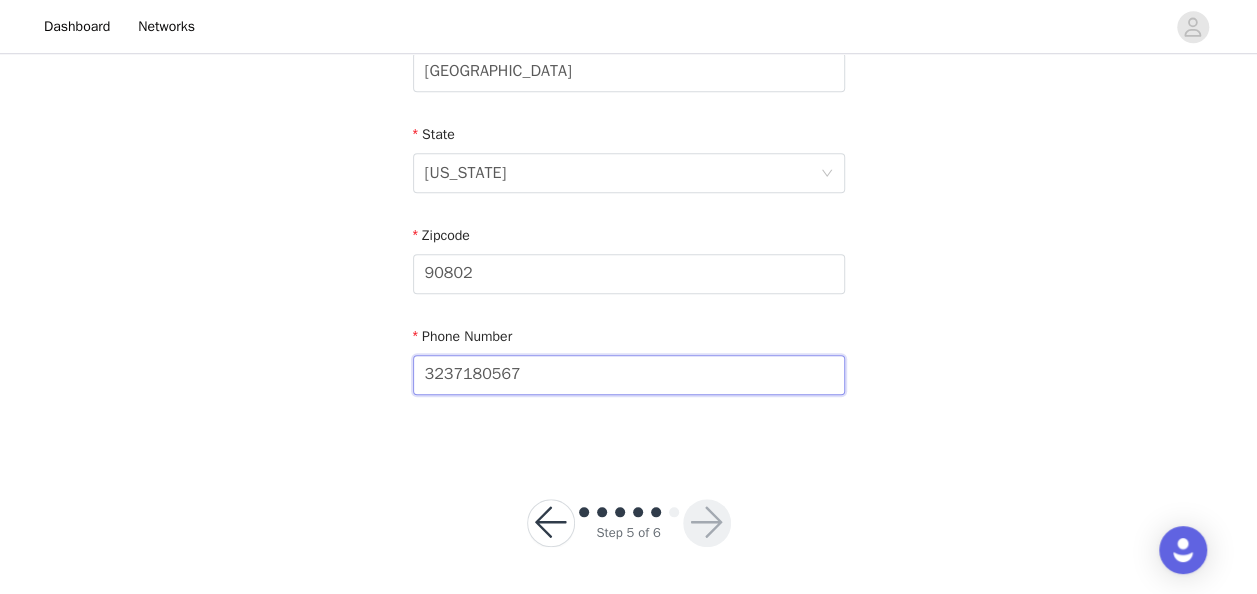 type on "3237180567" 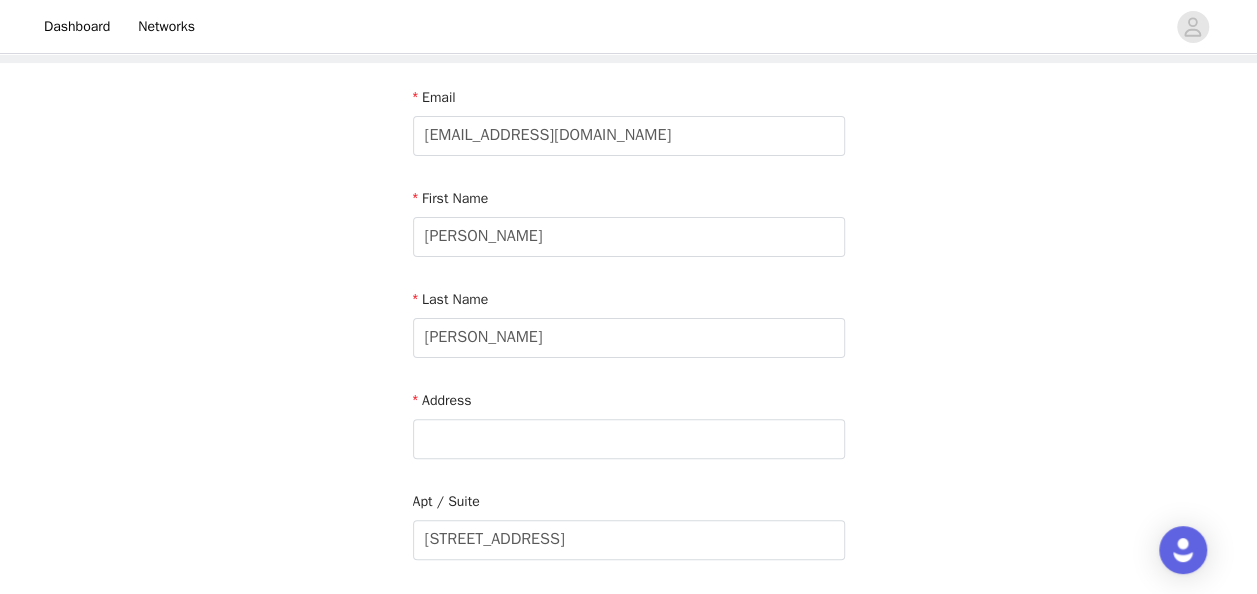 scroll, scrollTop: 98, scrollLeft: 0, axis: vertical 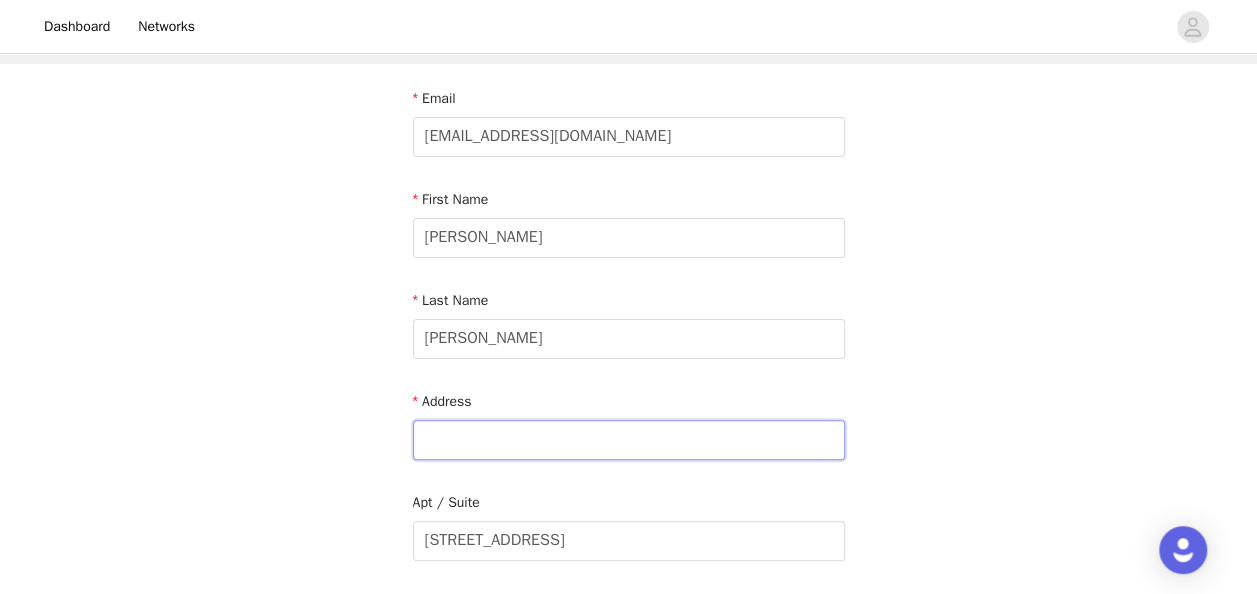 click at bounding box center (629, 440) 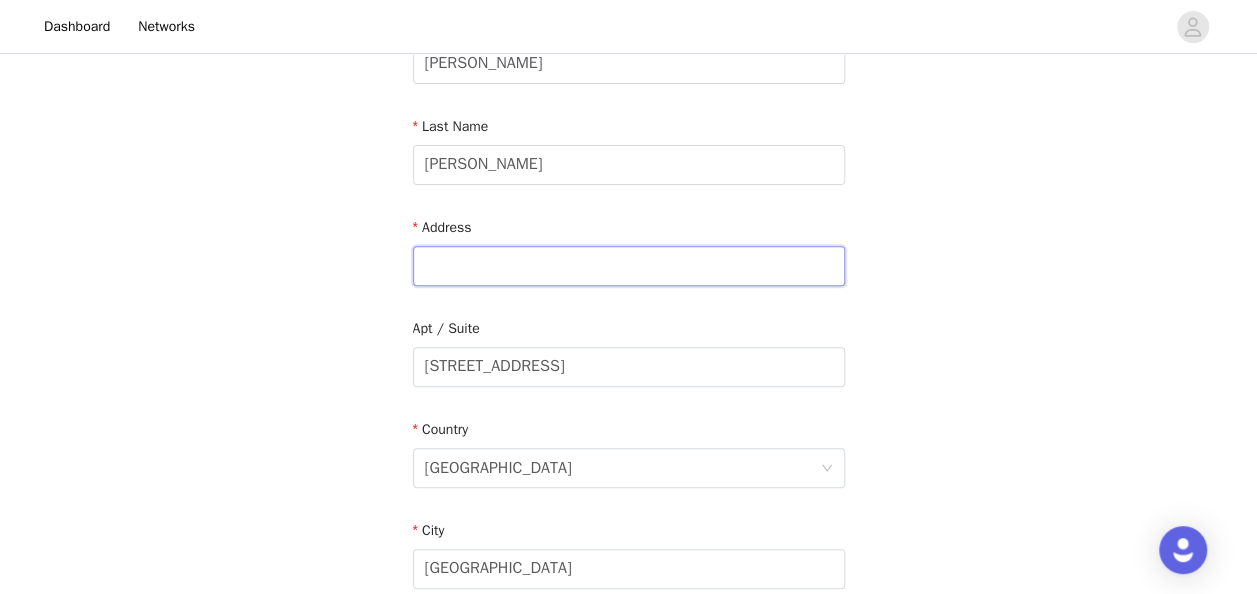 scroll, scrollTop: 314, scrollLeft: 0, axis: vertical 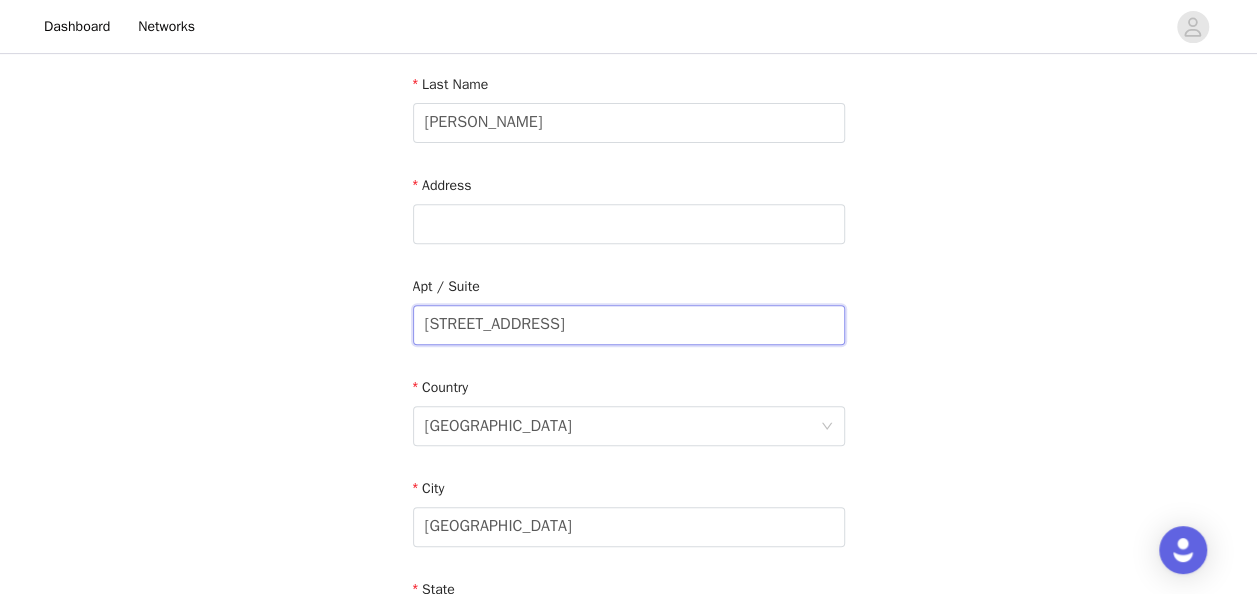 click on "[STREET_ADDRESS]" at bounding box center [629, 325] 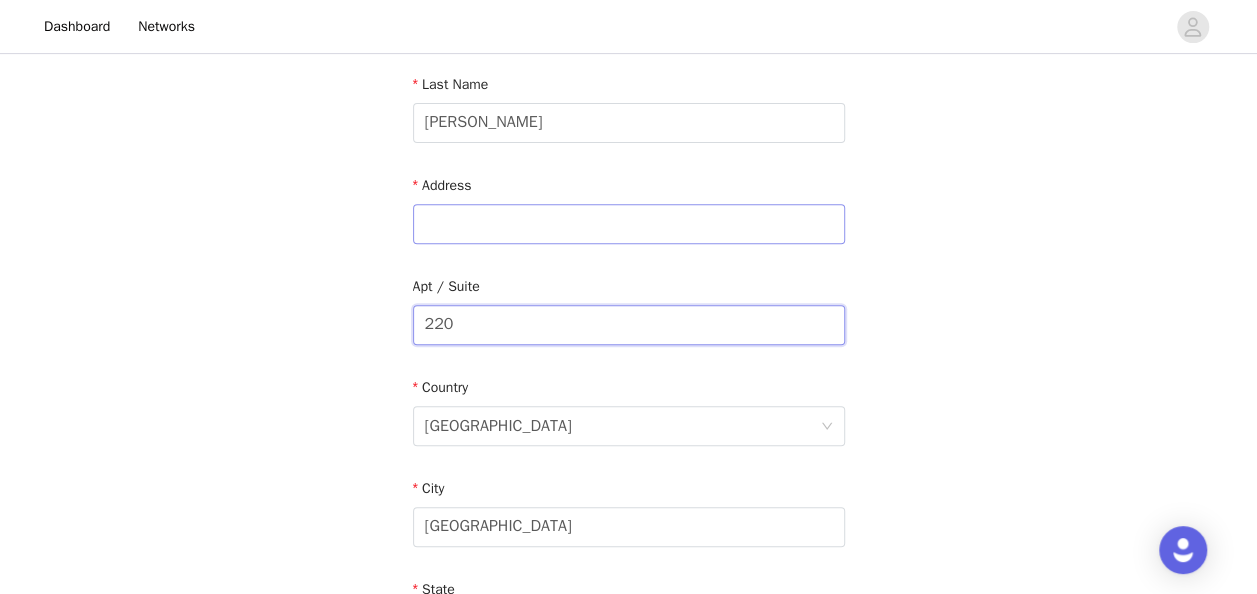type on "220" 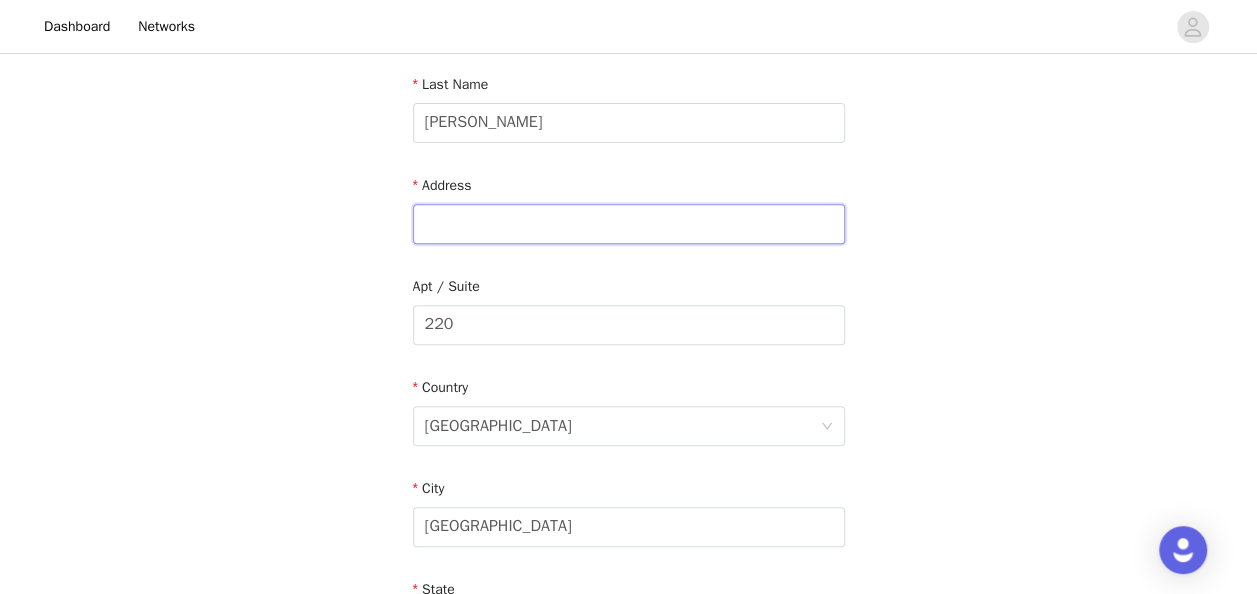 click at bounding box center [629, 224] 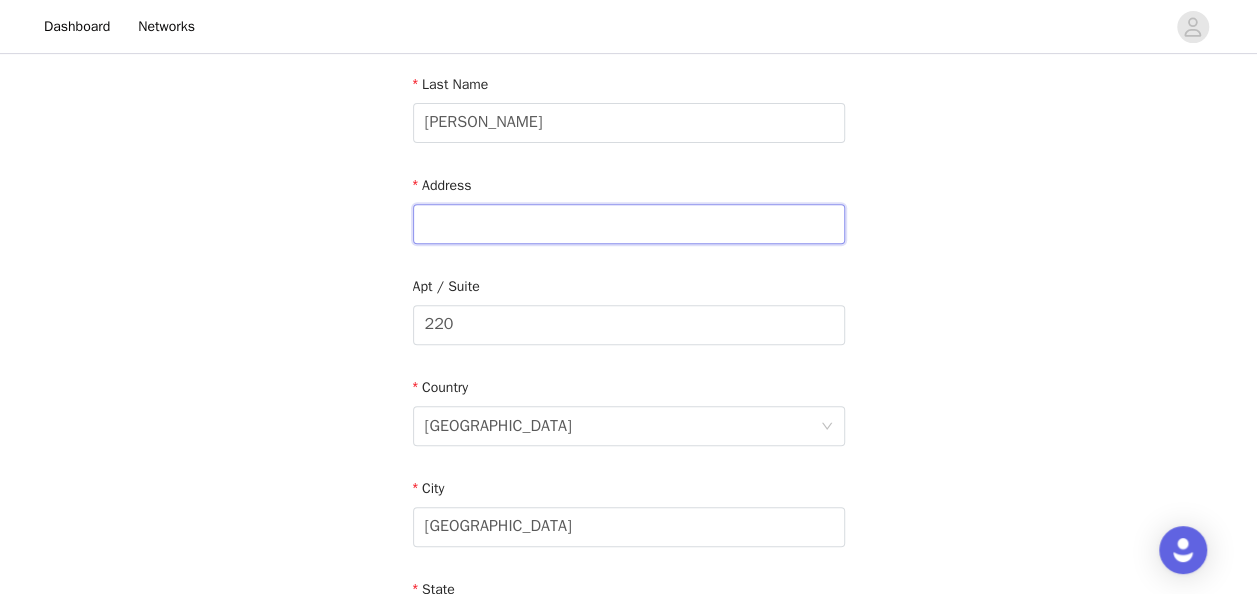 paste on "[STREET_ADDRESS]" 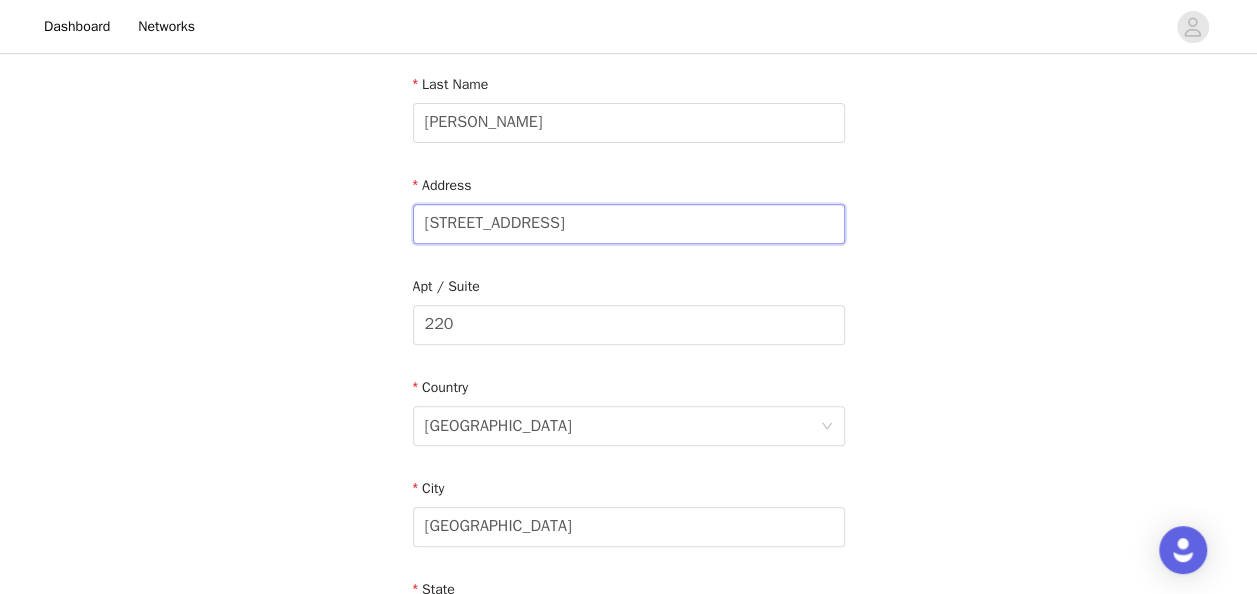 drag, startPoint x: 555, startPoint y: 226, endPoint x: 740, endPoint y: 216, distance: 185.27008 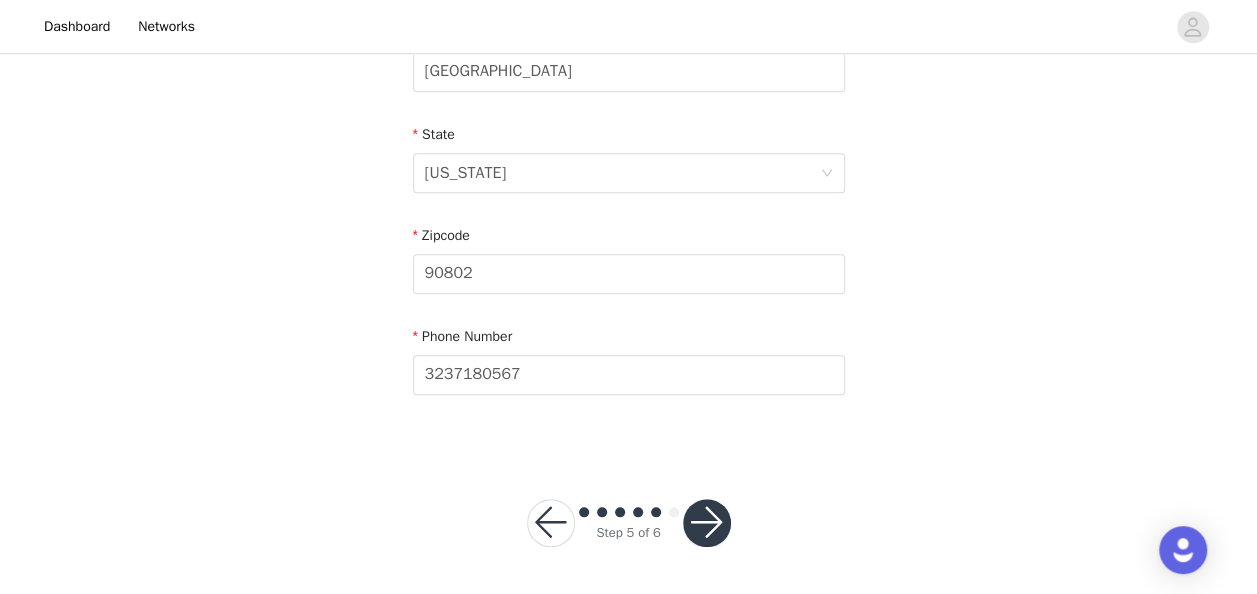type on "[STREET_ADDRESS]" 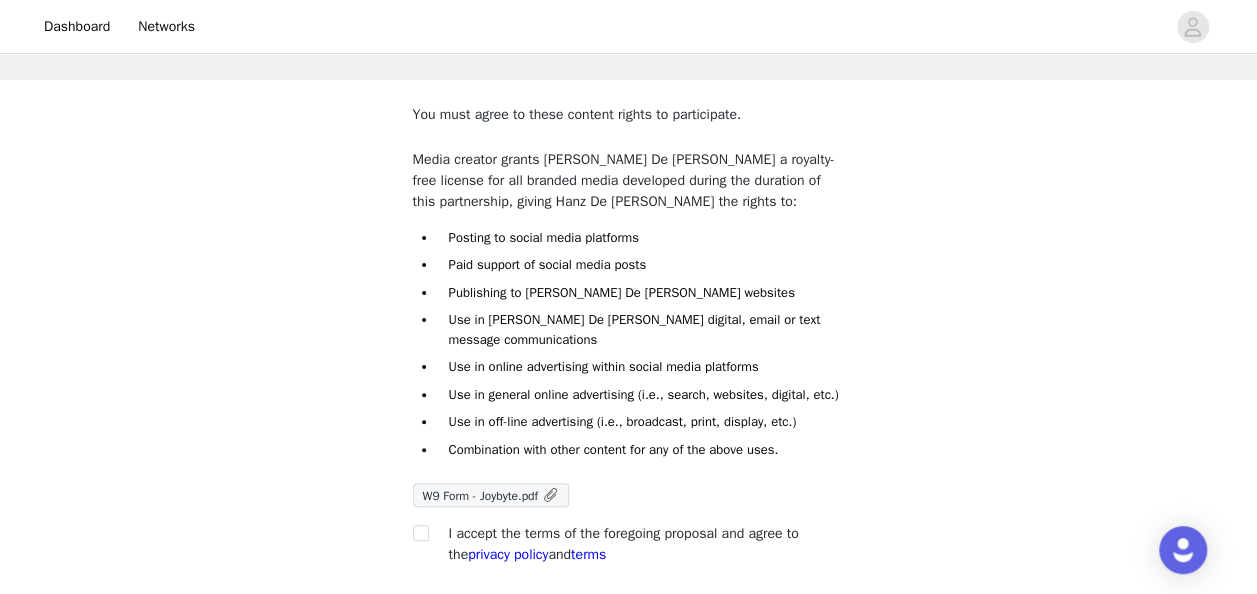 scroll, scrollTop: 80, scrollLeft: 0, axis: vertical 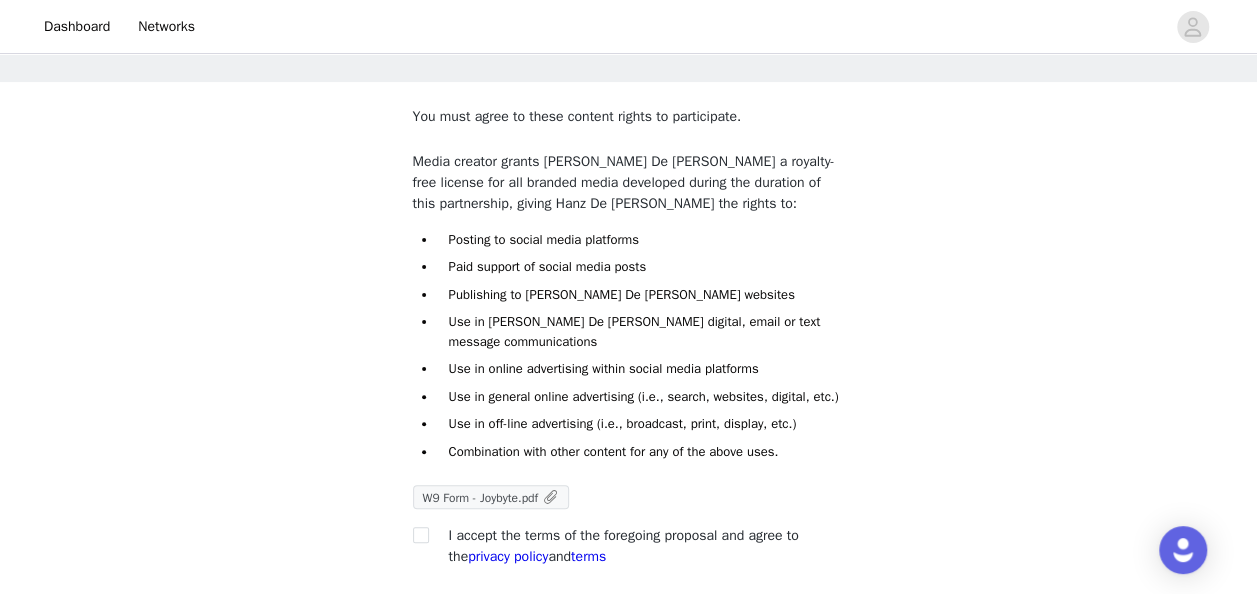 click on "W9 Form - Joybyte.pdf" at bounding box center (481, 498) 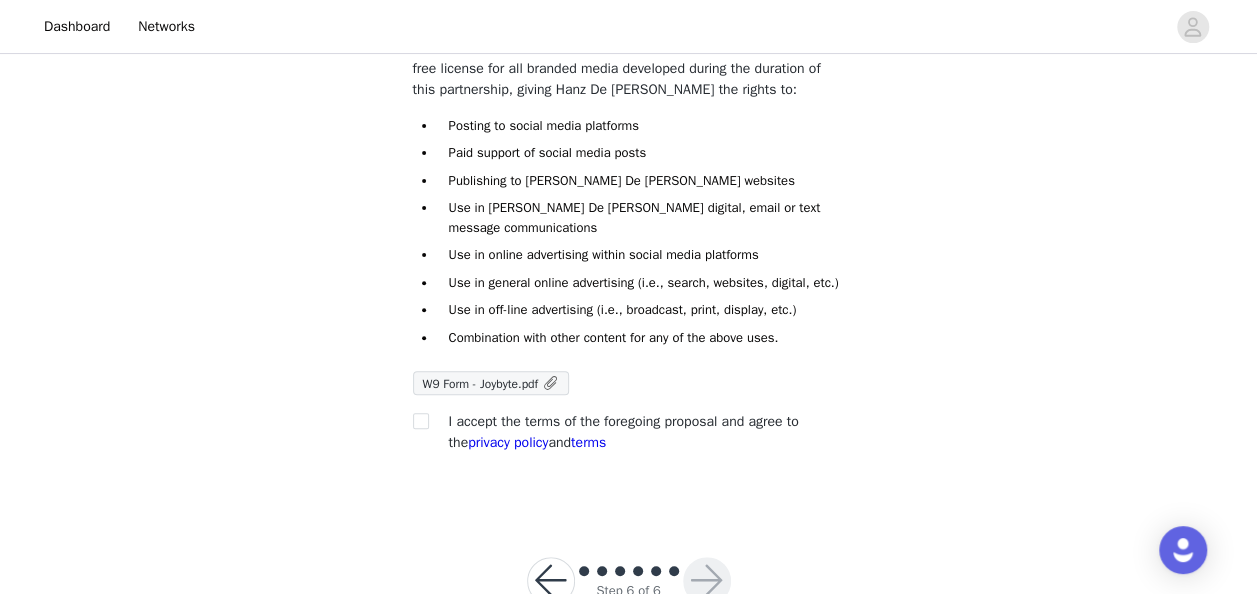 scroll, scrollTop: 206, scrollLeft: 0, axis: vertical 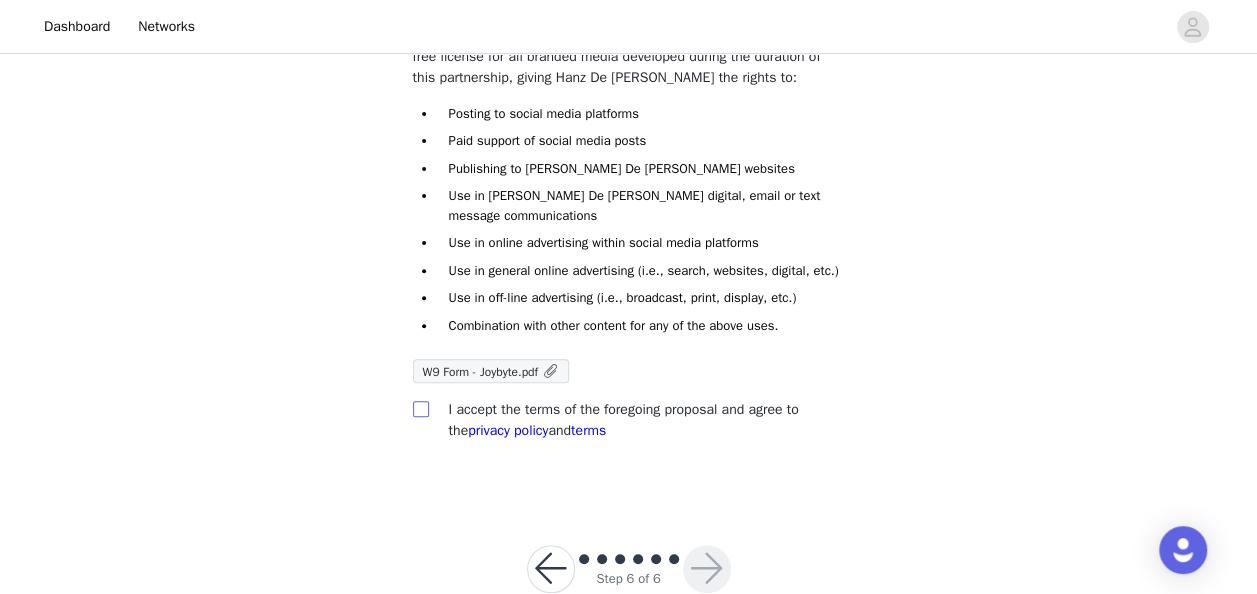 click at bounding box center [421, 409] 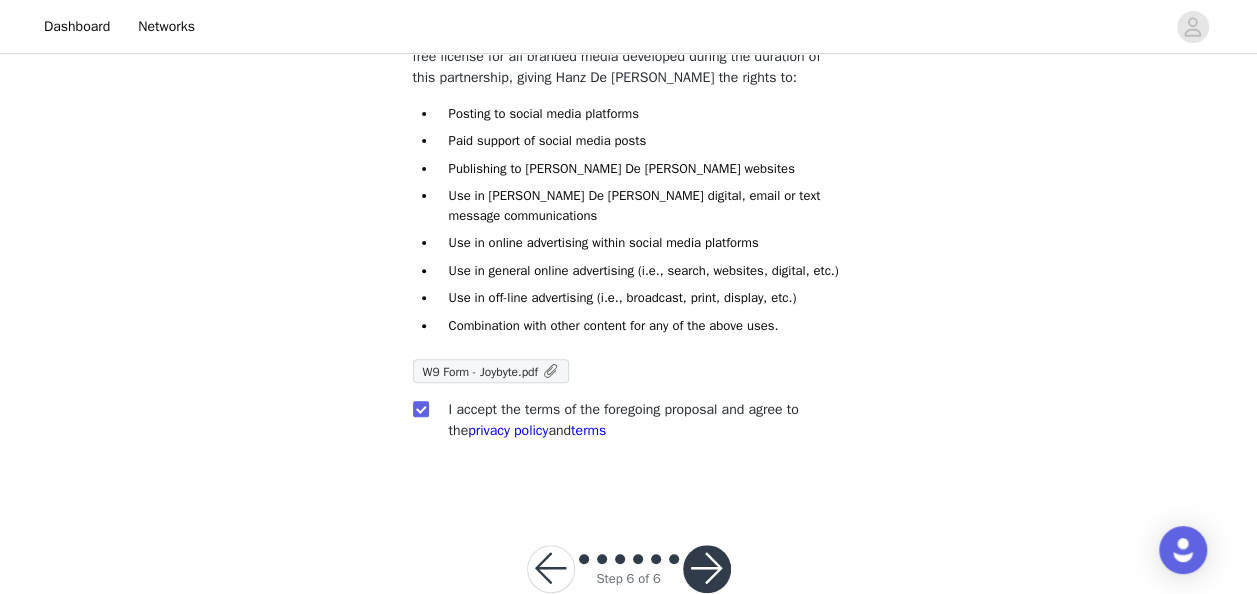 click at bounding box center (707, 569) 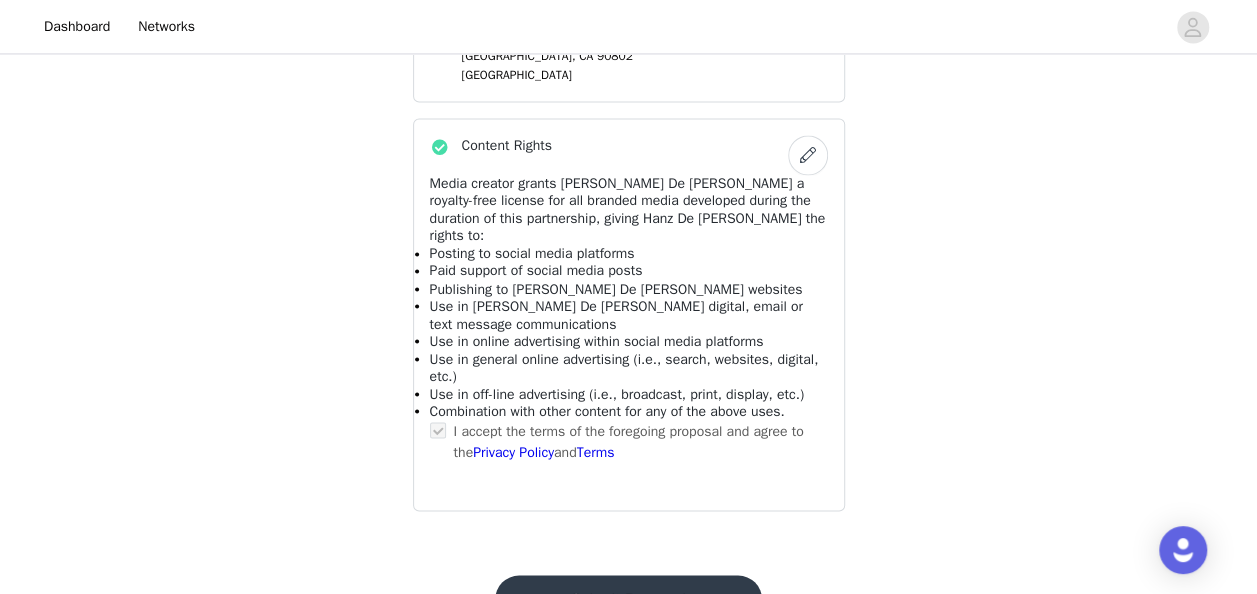 scroll, scrollTop: 1632, scrollLeft: 0, axis: vertical 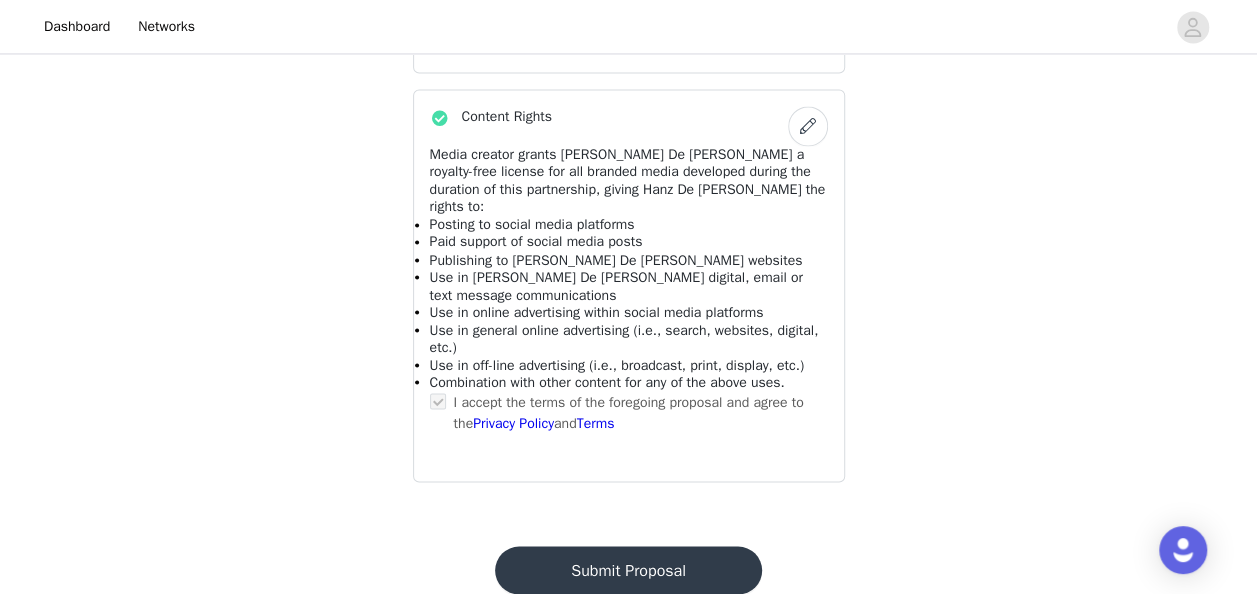 click on "Submit Proposal" at bounding box center [628, 570] 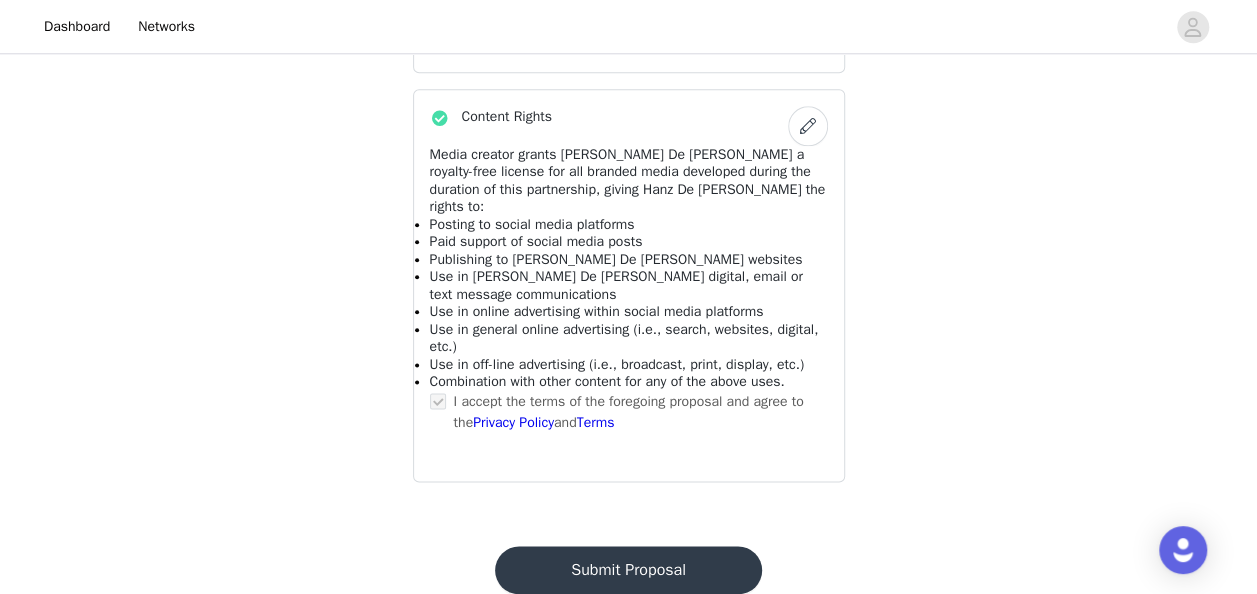 scroll, scrollTop: 0, scrollLeft: 0, axis: both 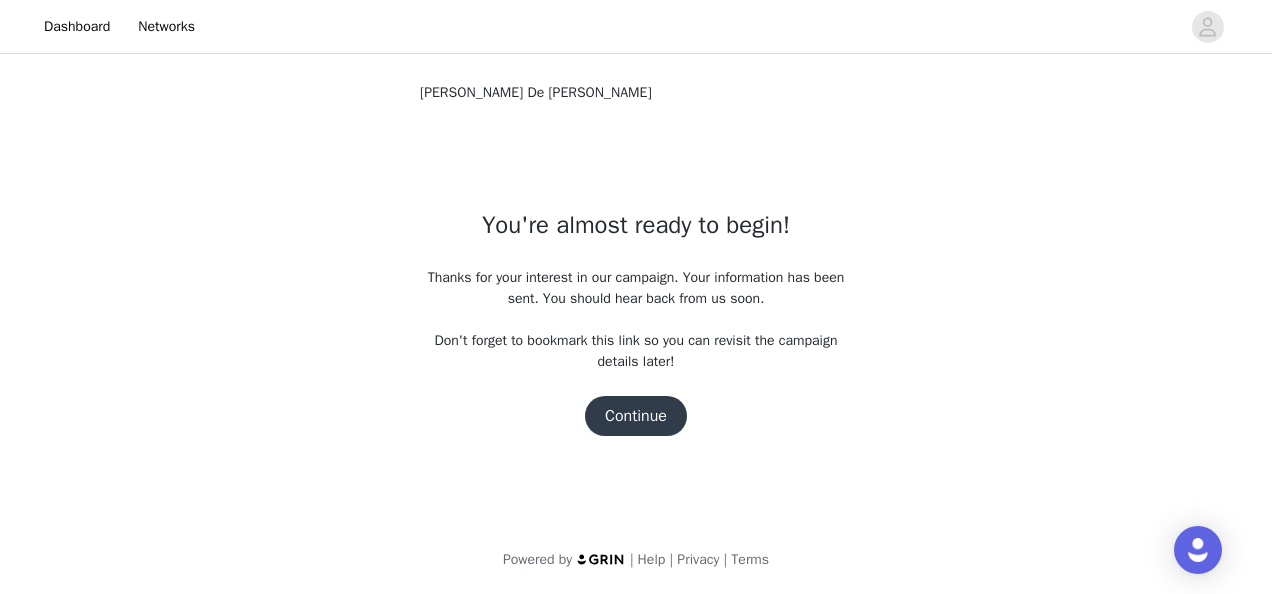 click on "Continue" at bounding box center [636, 416] 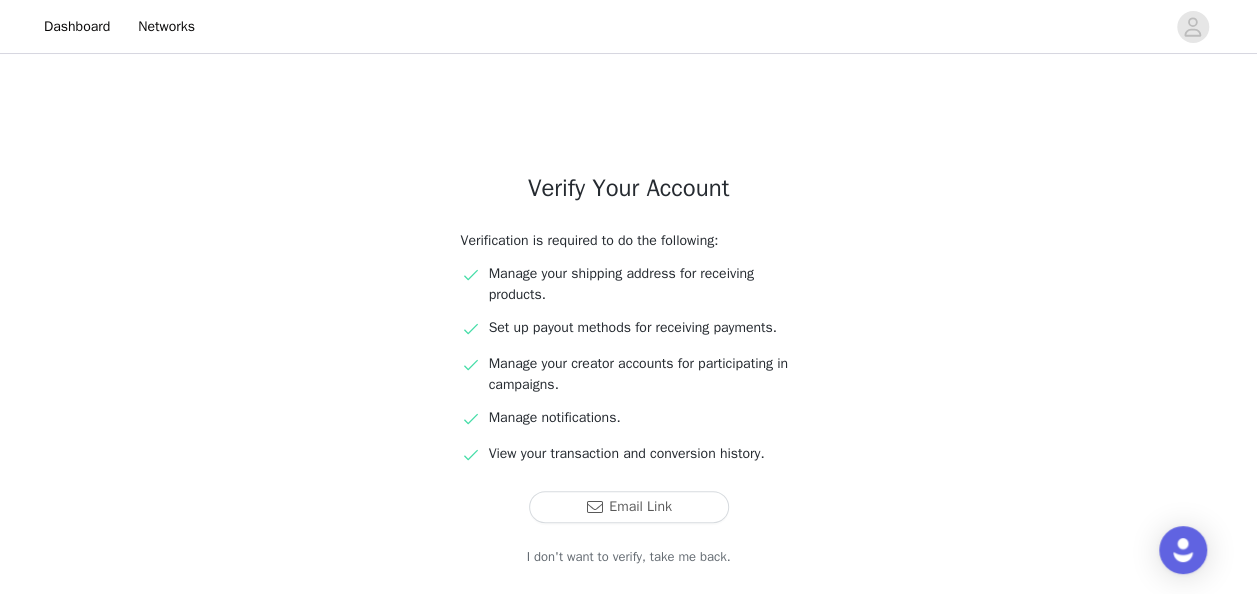 scroll, scrollTop: 41, scrollLeft: 0, axis: vertical 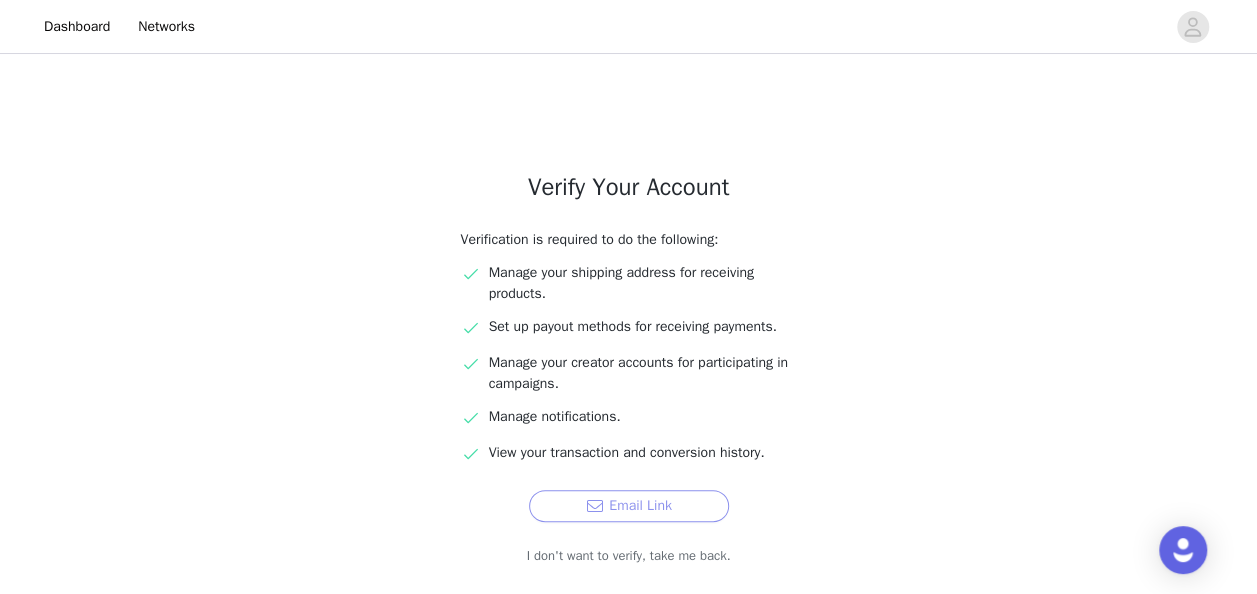 click on "Email Link" at bounding box center [629, 506] 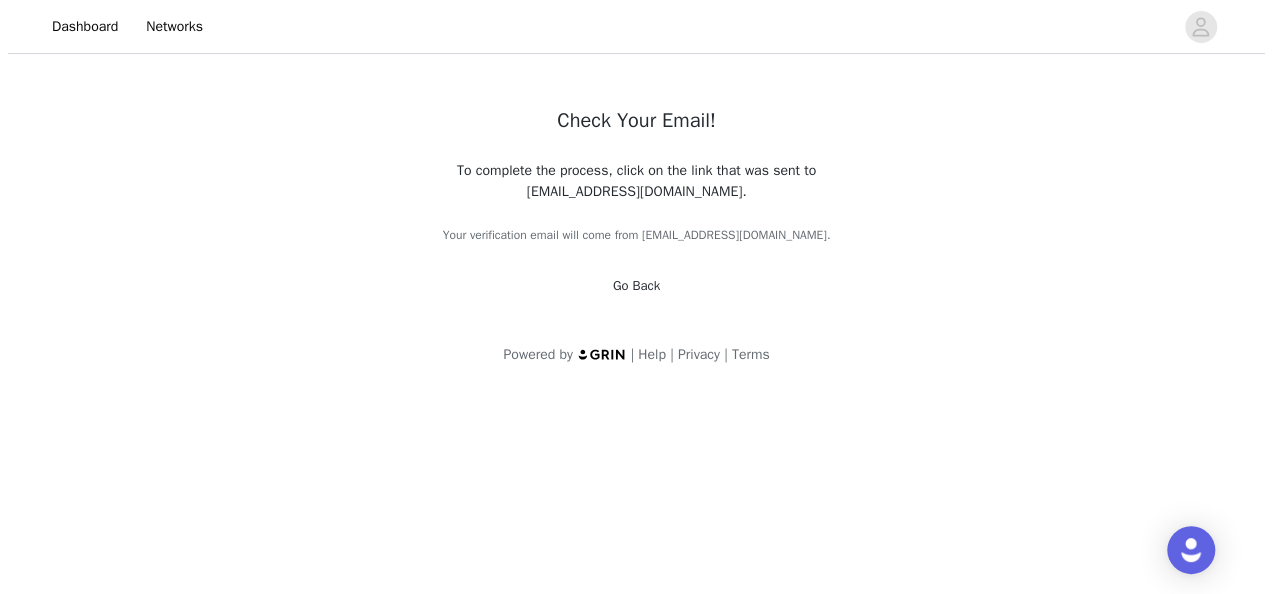 scroll, scrollTop: 0, scrollLeft: 0, axis: both 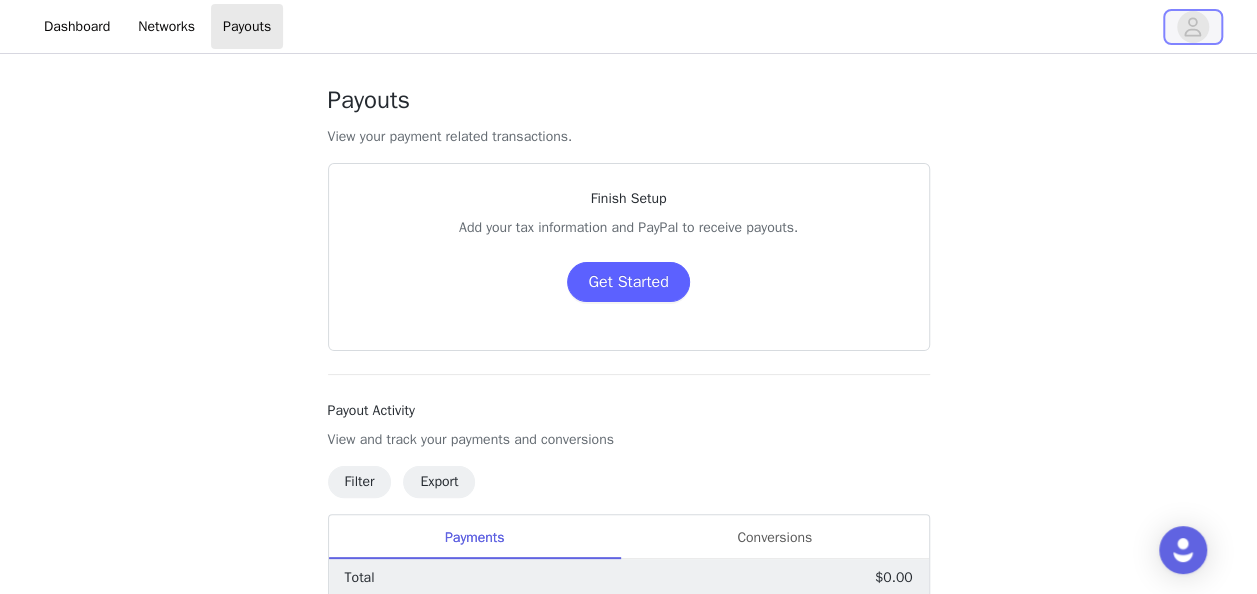 click 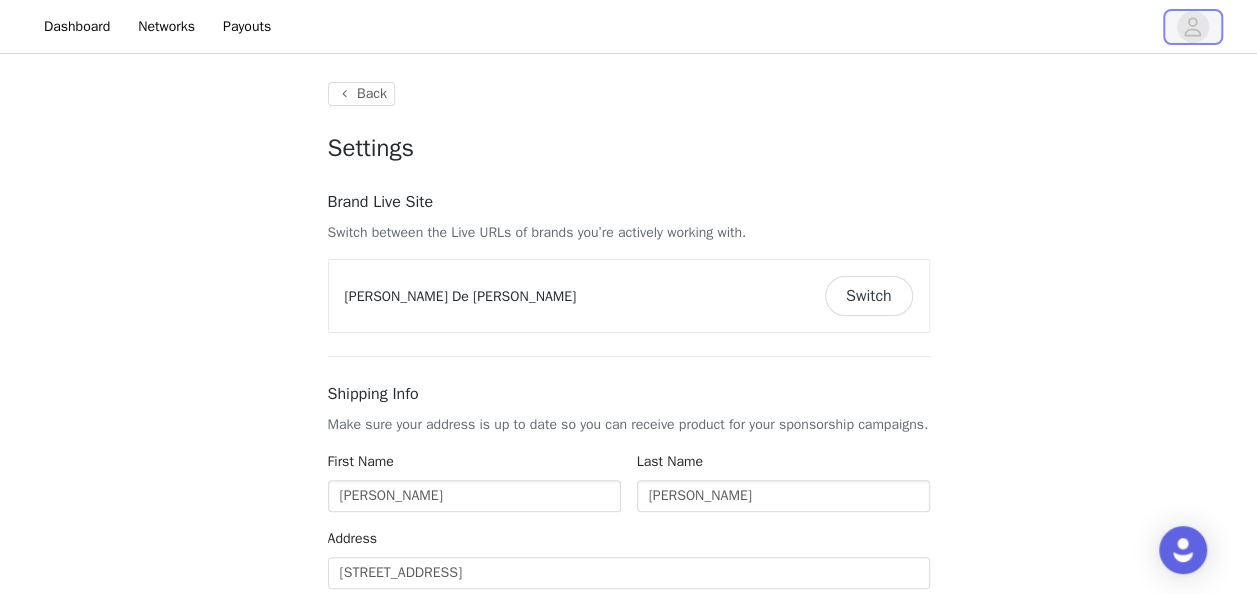type on "+1 (United States)" 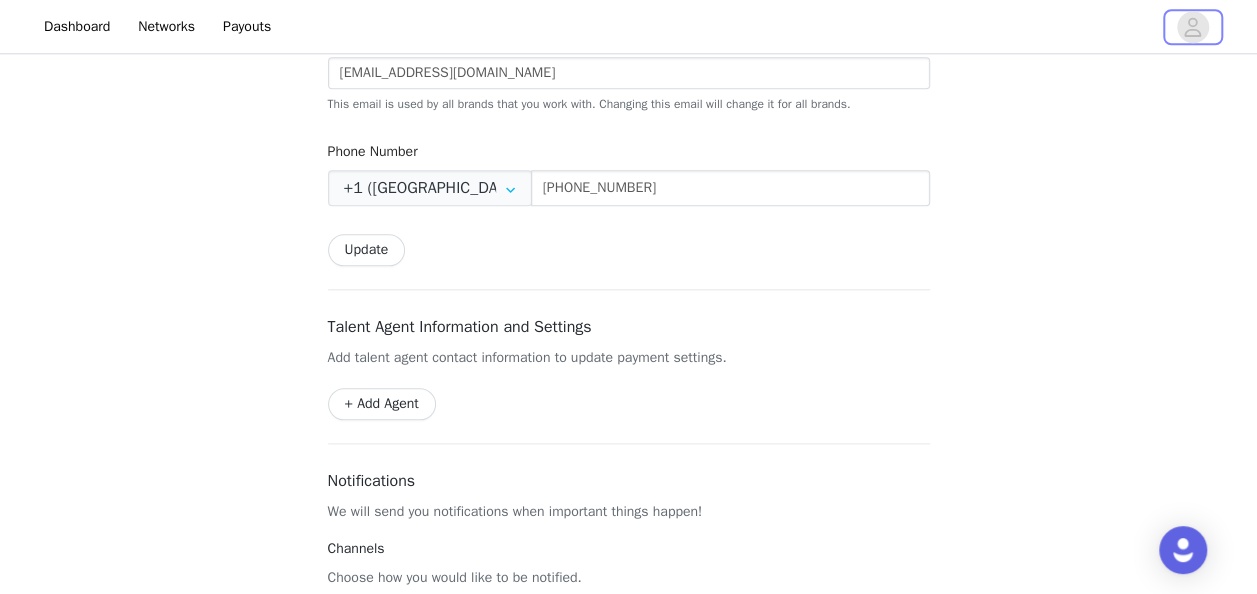scroll, scrollTop: 979, scrollLeft: 0, axis: vertical 